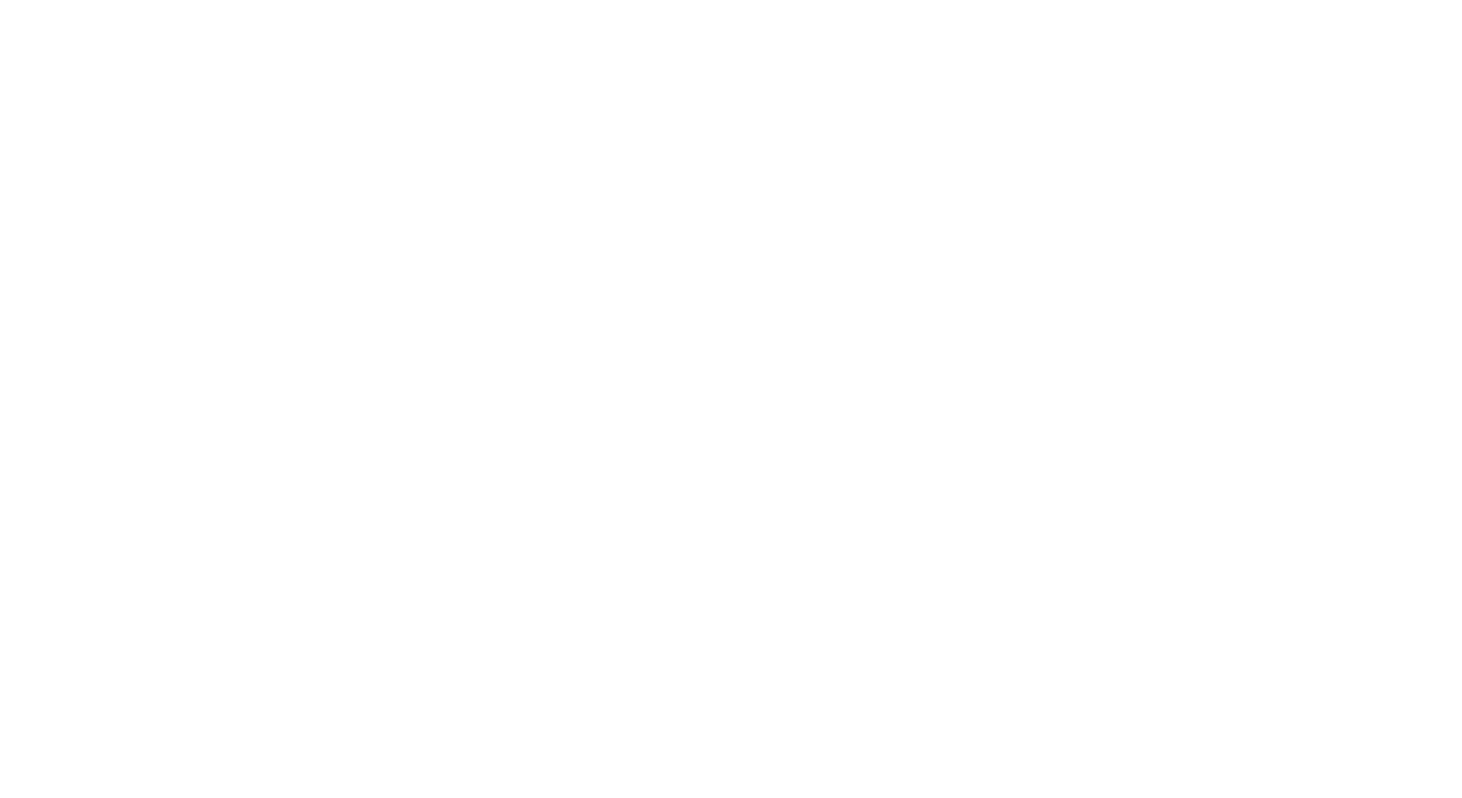 scroll, scrollTop: 0, scrollLeft: 0, axis: both 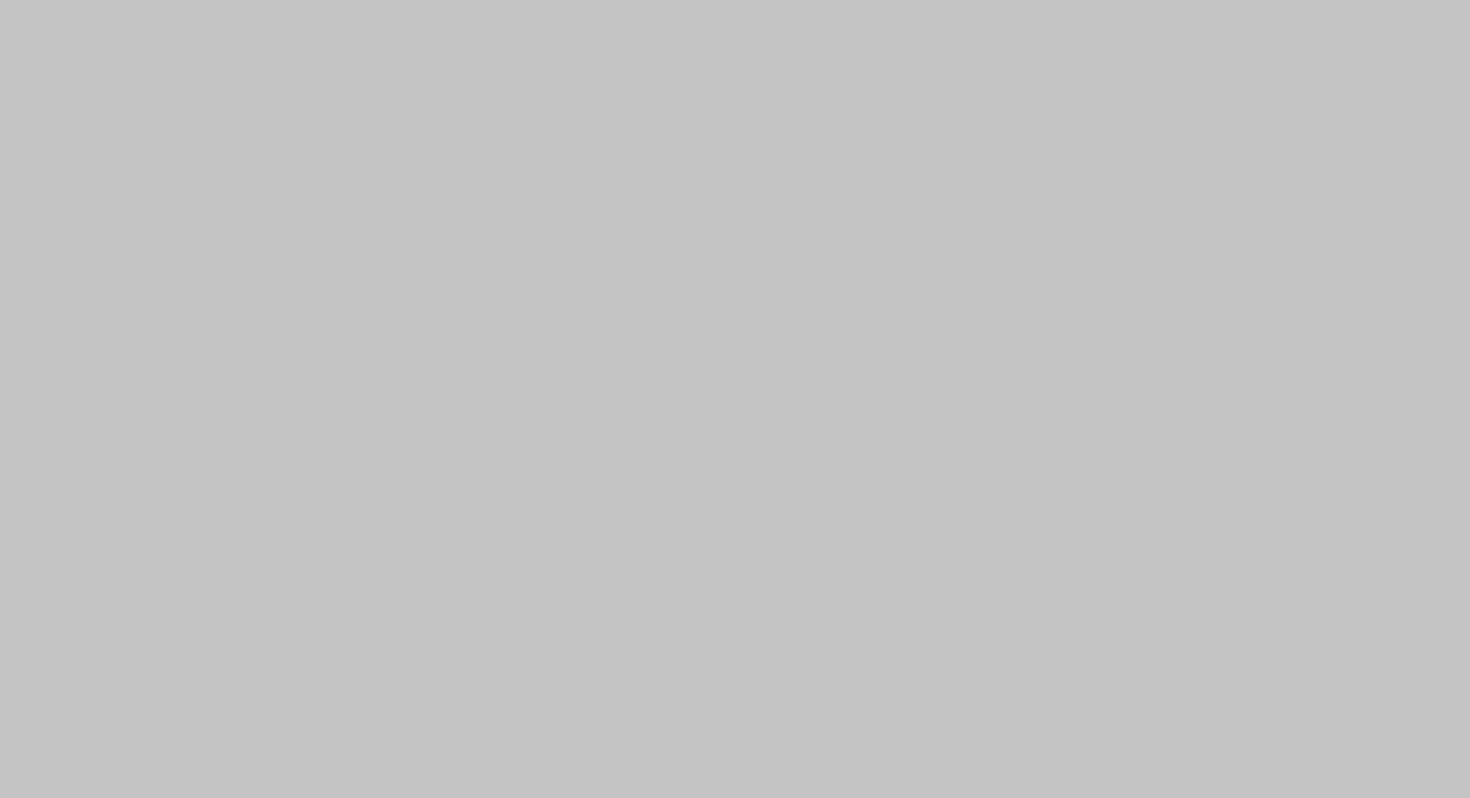 select on "187: United States" 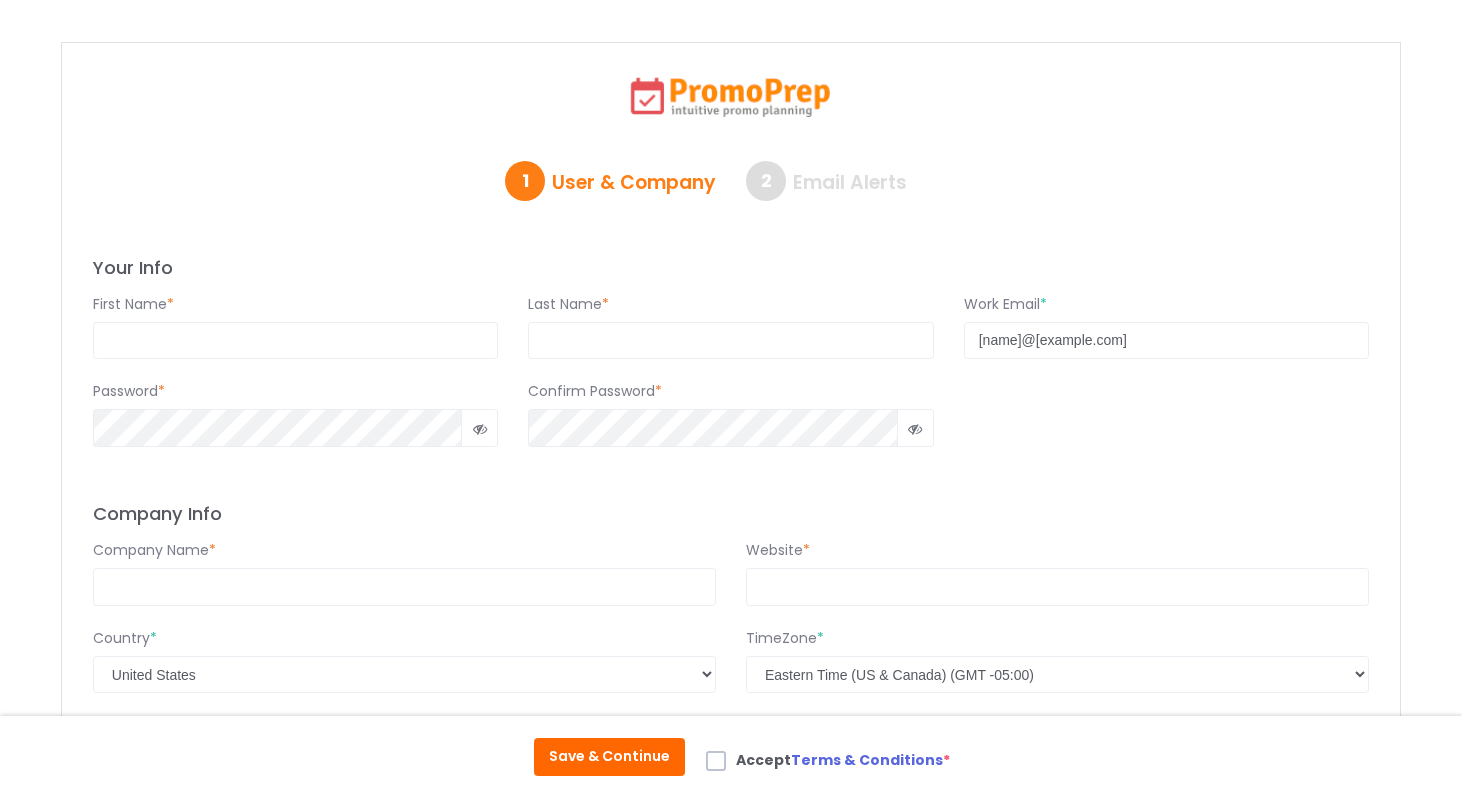 scroll, scrollTop: 0, scrollLeft: 0, axis: both 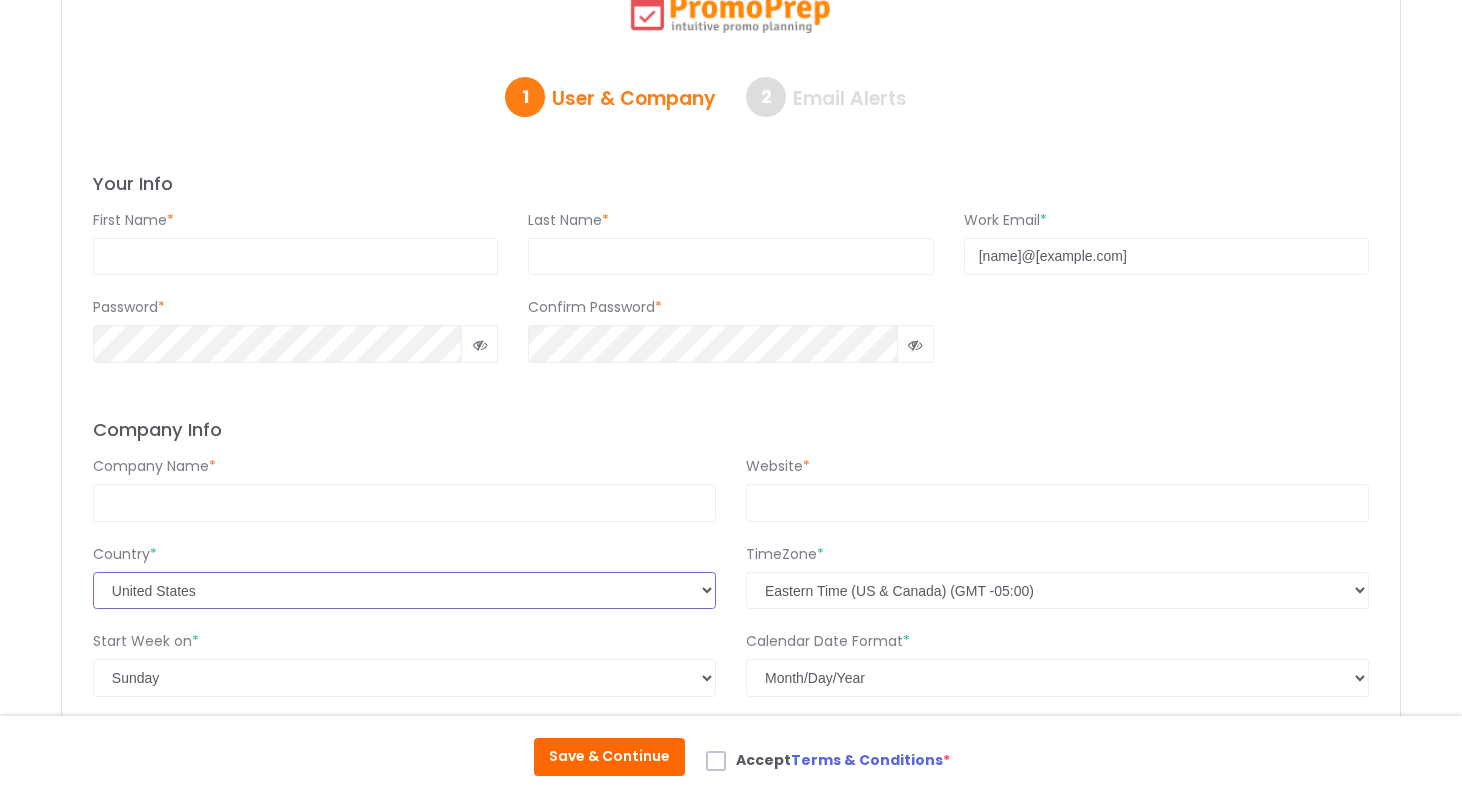 click on "Select Country  Afghanistan   Albania   Algeria   Andorra   Angola   Antigua & Deps   Argentina   Armenia   Australia   Austria   Azerbaijan   Bahamas   Bahrain   Bangladesh   Barbados   Belarus   Belgium   Belize   Benin   Bhutan   Bolivia   Bosnia Herzegovina   Botswana   Brazil   Brunei   Bulgaria   Burkina   Burundi   Cambodia   Cameroon   Canada   Cape Verde   Central African Rep   Chad   Chile   China   Colombia   Comoros   Congo   Congo {Democratic Rep}   Costa Rica   Croatia   Cuba   Cyprus   Czech Republic   Denmark   Djibouti   Dominica   Dominican Republic   East Timor   Ecuador   Egypt   El Salvador   Equatorial Guinea   Eritrea   Estonia   Ethiopia   Fiji   Finland   France   Gabon   Gambia   Georgia   Germany   Ghana   Greece   Grenada   Guatemala   Guinea   Guinea-Bissau   Guyana   Haiti   Honduras   Hungary   Iceland   India   Indonesia   Iran   Iraq   Ireland {Republic}   Israel   Italy   Ivory Coast   Jamaica   Japan   Jordan   Kazakhstan   Kenya   Kiribati   Korea North   Korea South" 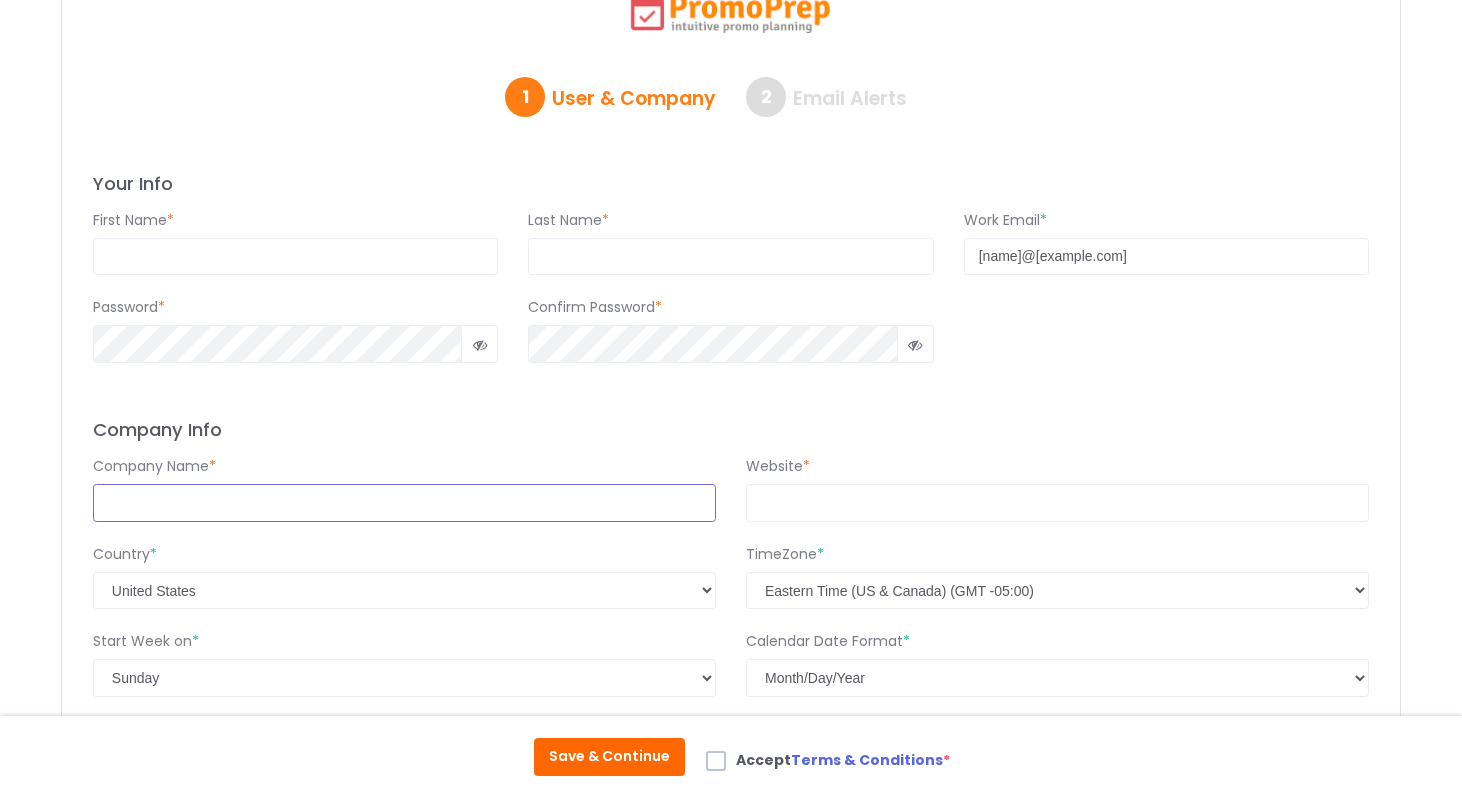 click at bounding box center [404, 503] 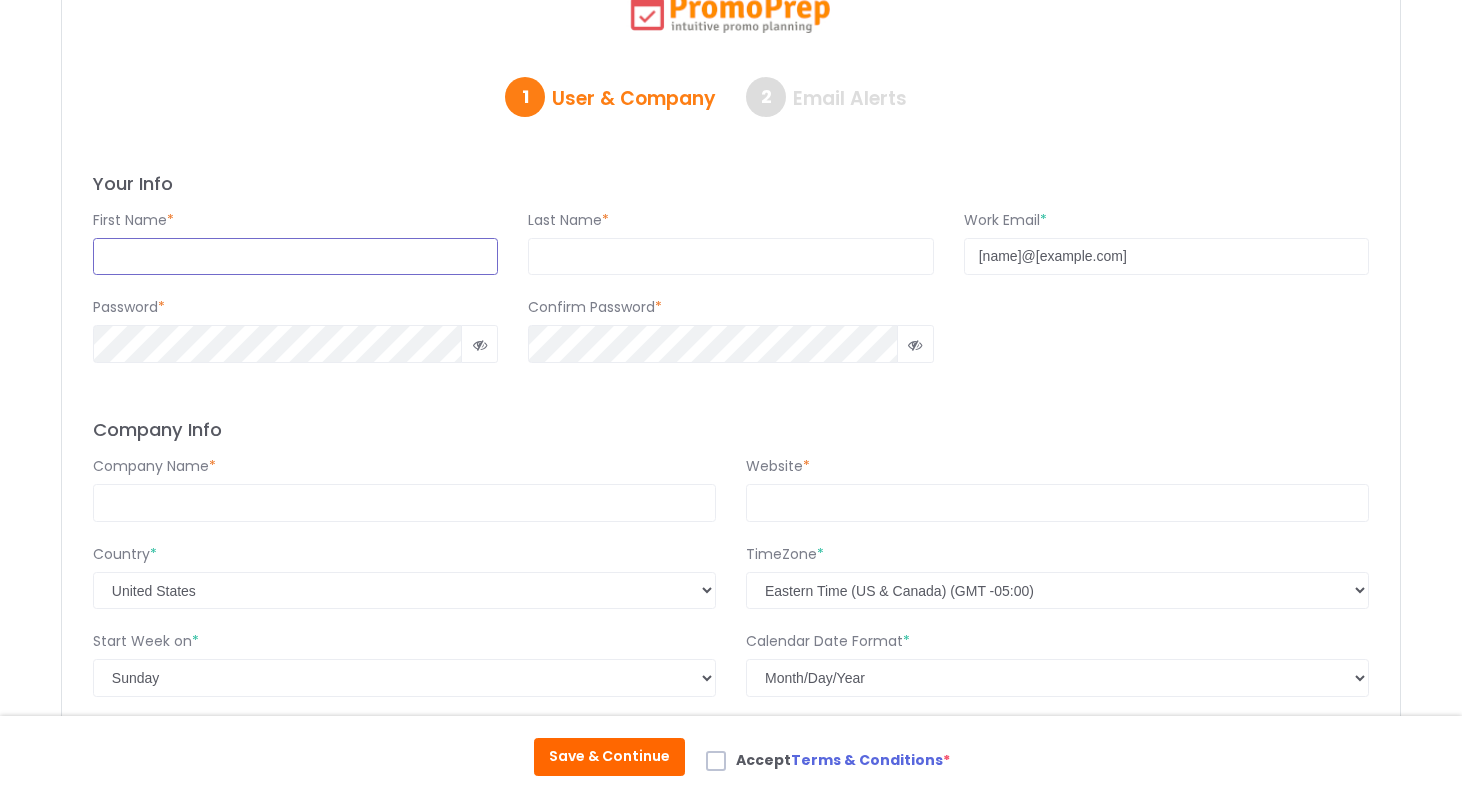 click at bounding box center (295, 257) 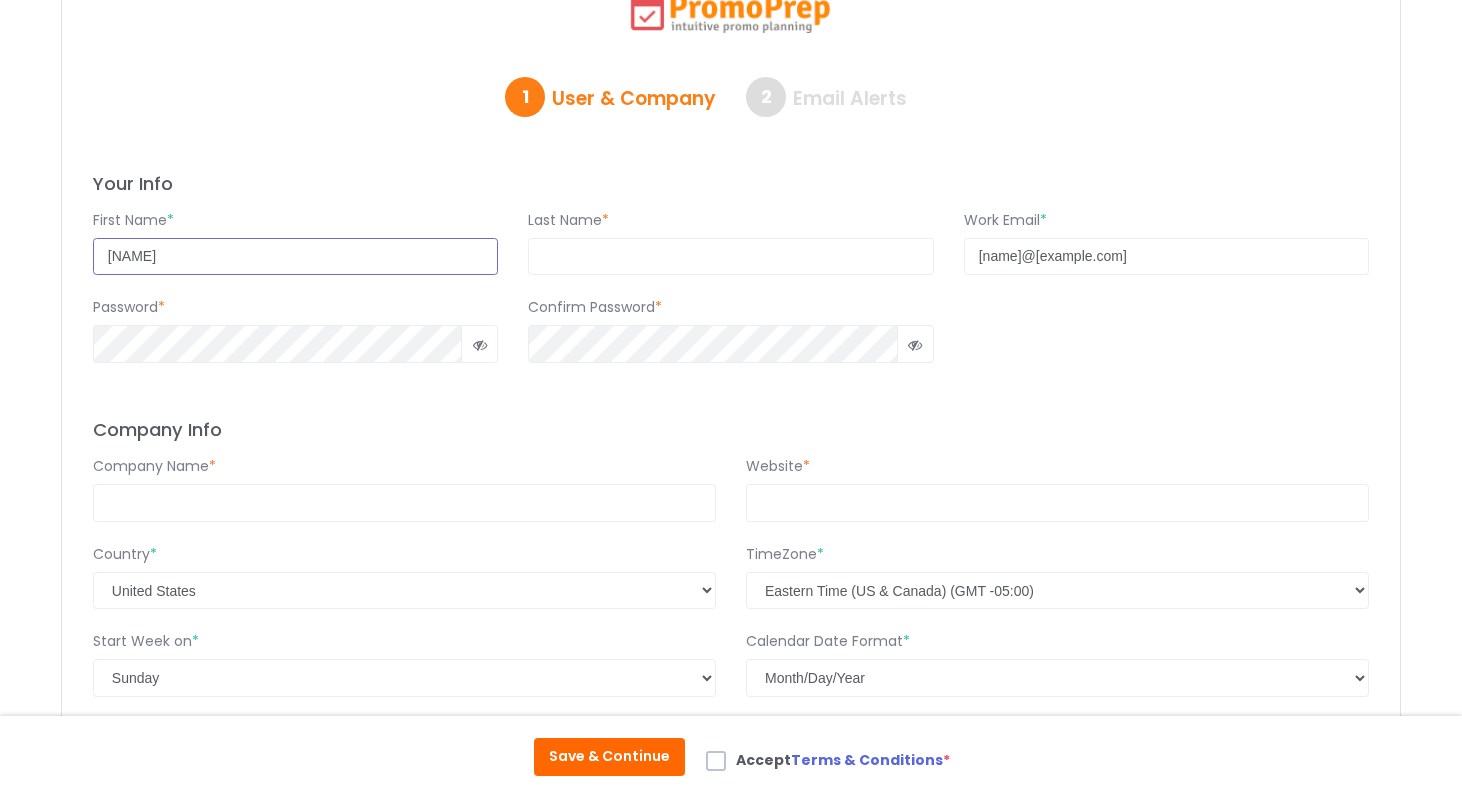 type on "[NAME]" 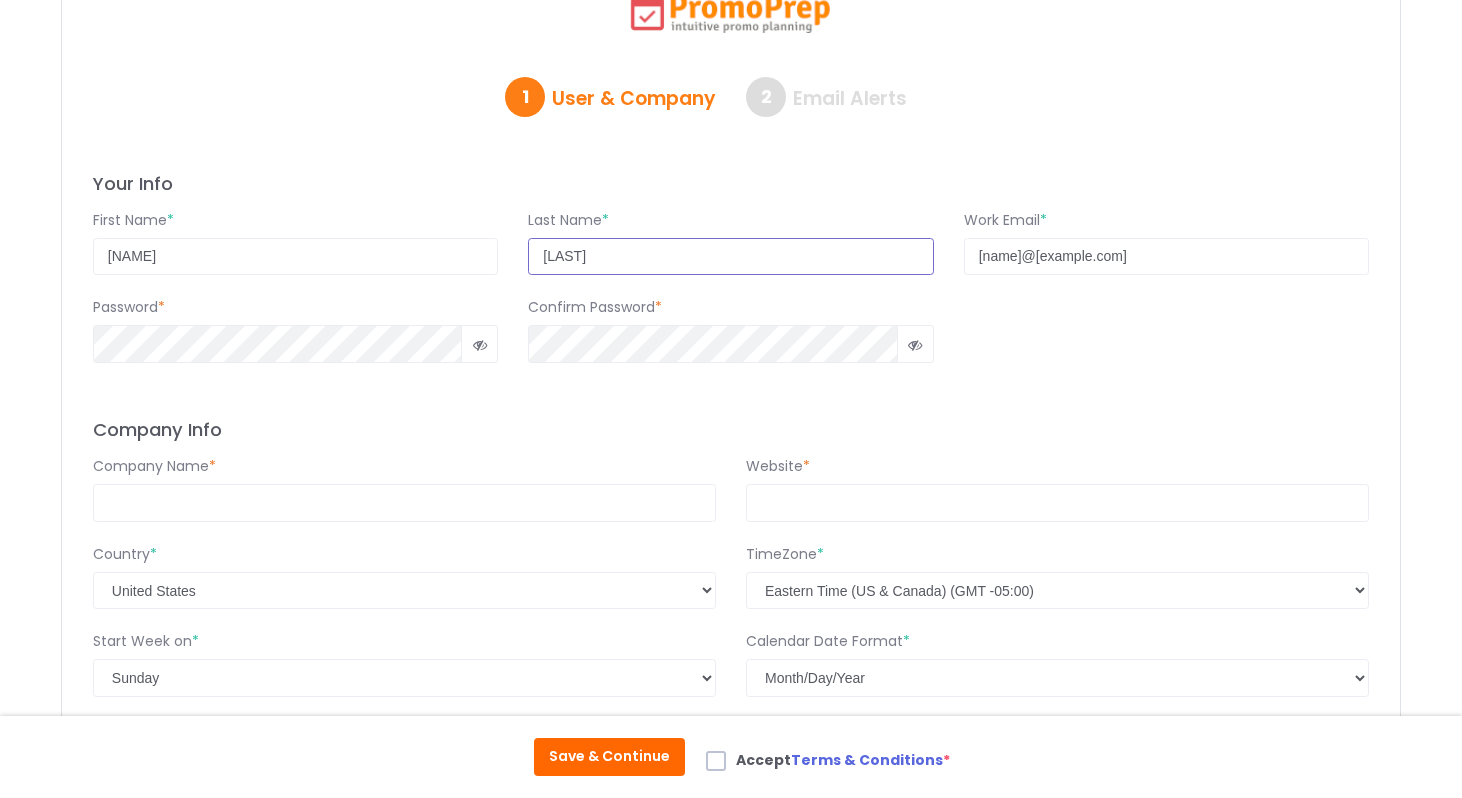 type on "[LAST]" 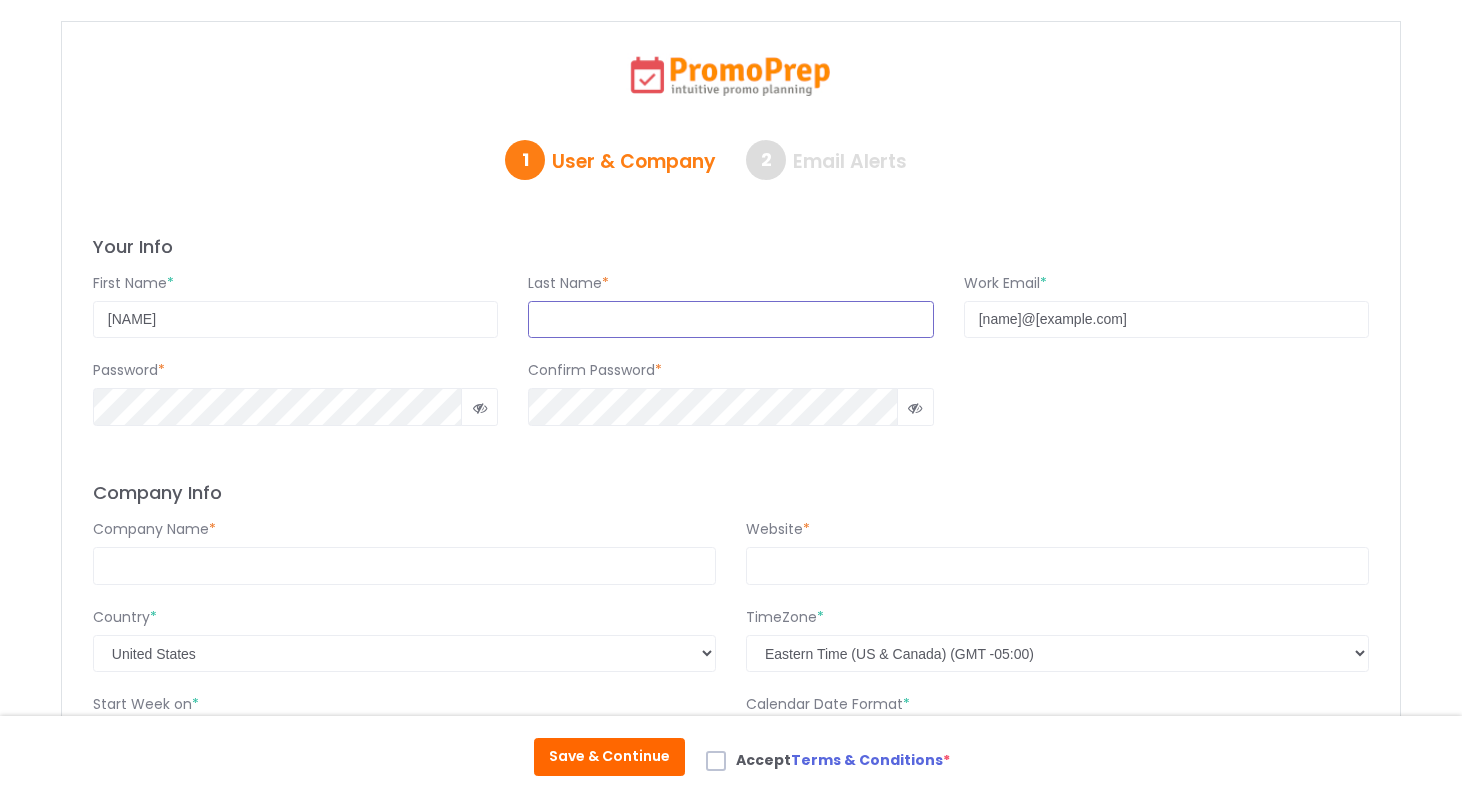 scroll, scrollTop: 0, scrollLeft: 0, axis: both 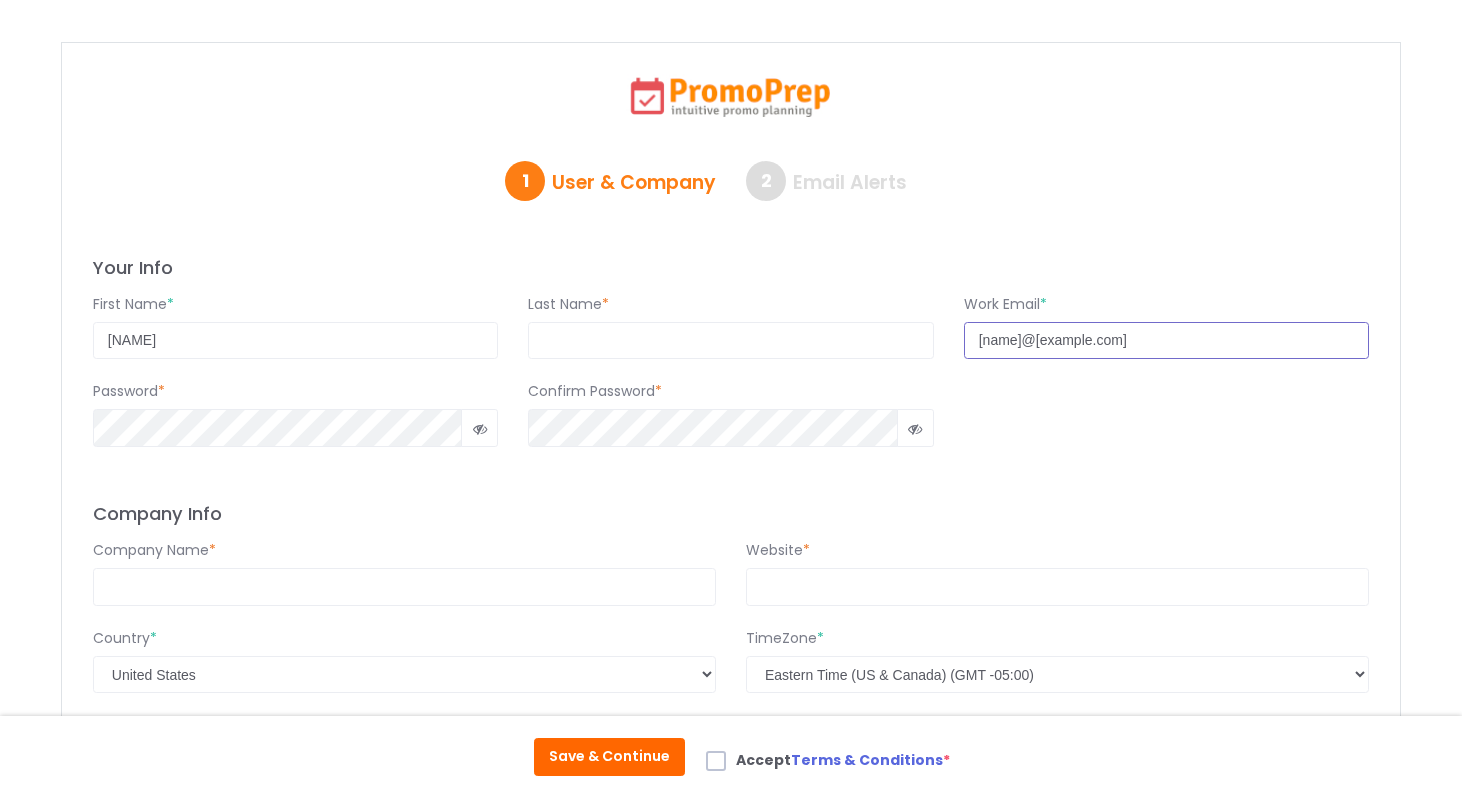 click on "[NAME]@[EXAMPLE.COM]" at bounding box center [1166, 341] 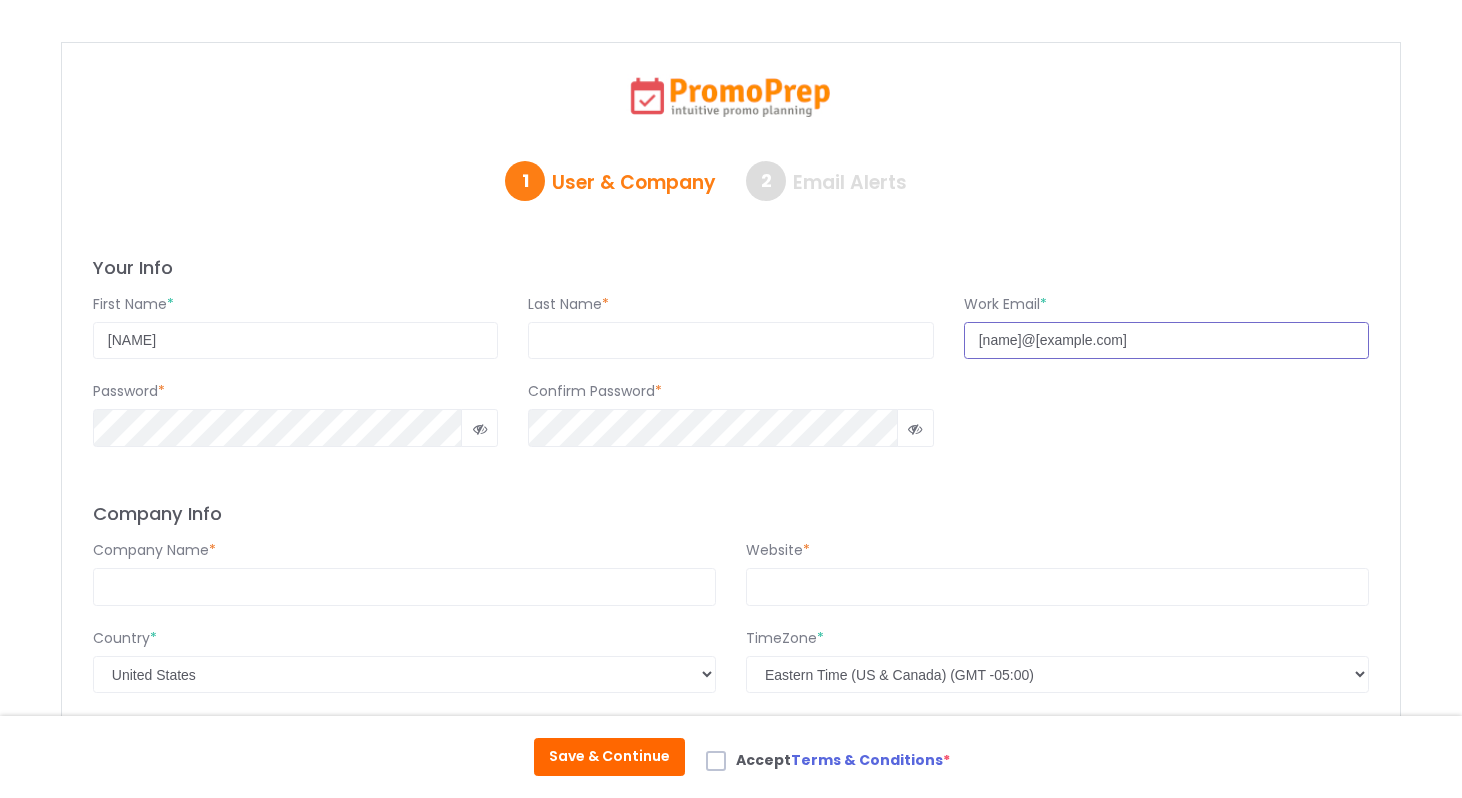 drag, startPoint x: 1098, startPoint y: 340, endPoint x: 968, endPoint y: 335, distance: 130.09612 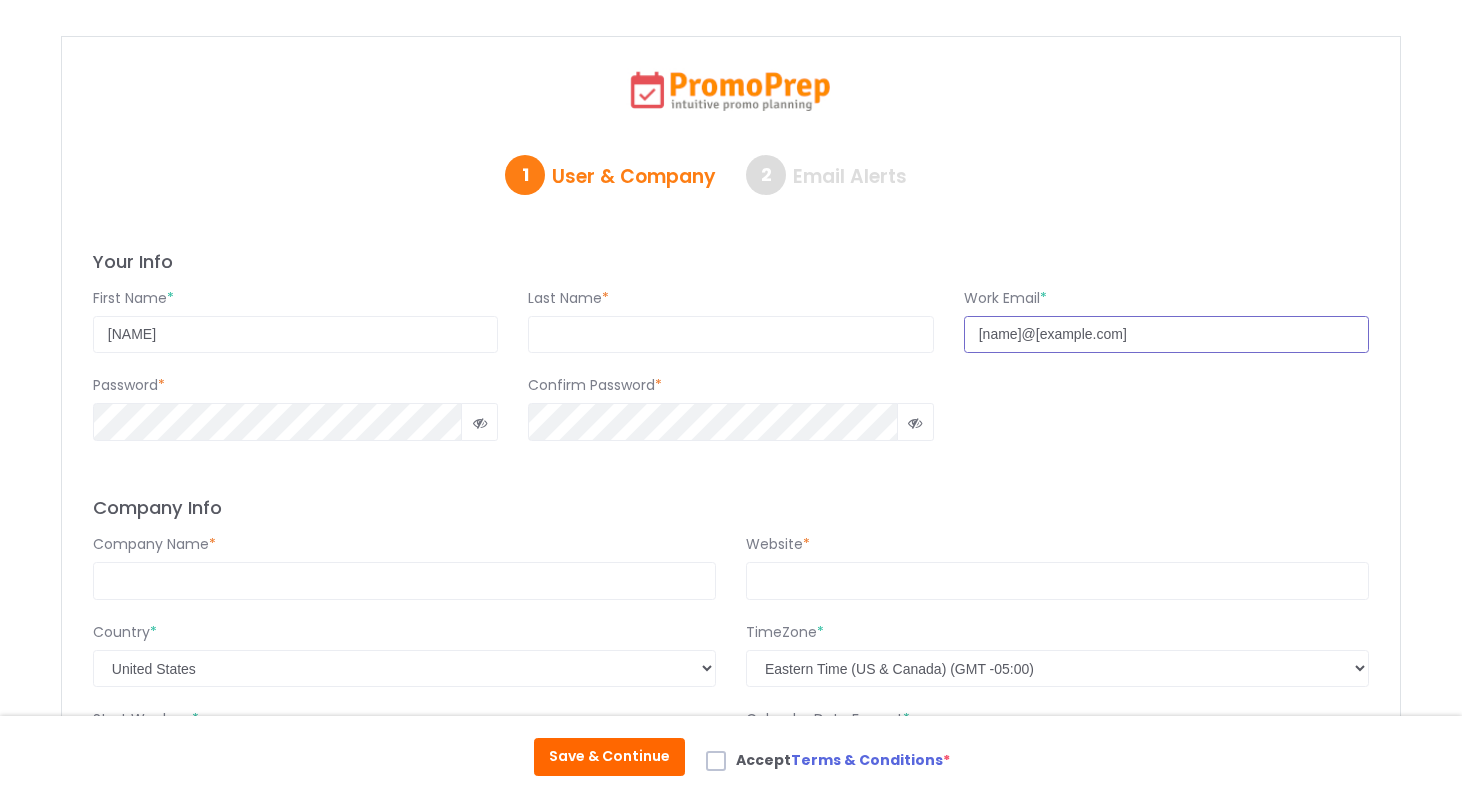 type on "[NAME]@[EXAMPLE.COM]" 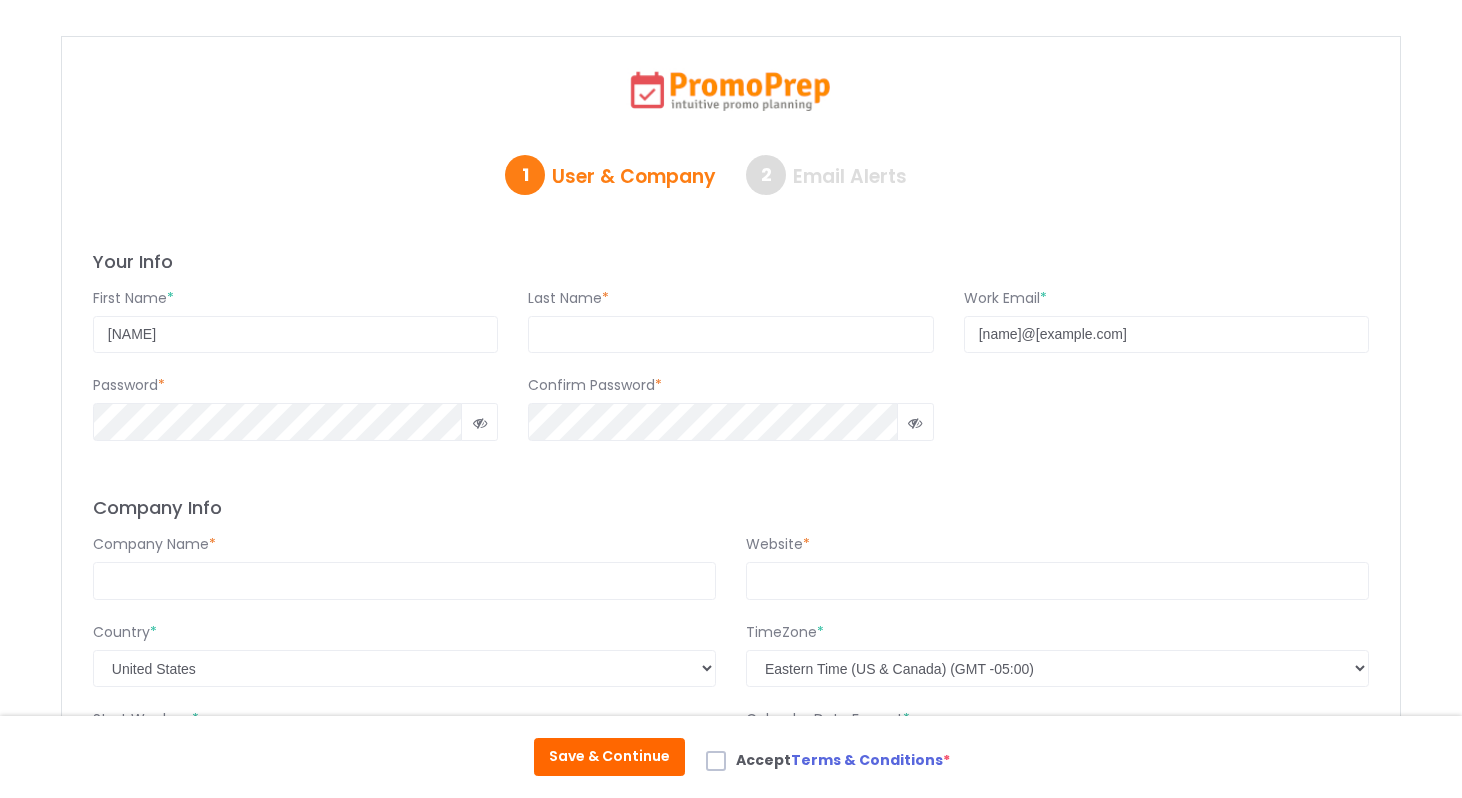 click on "Password * Confirm Password *" 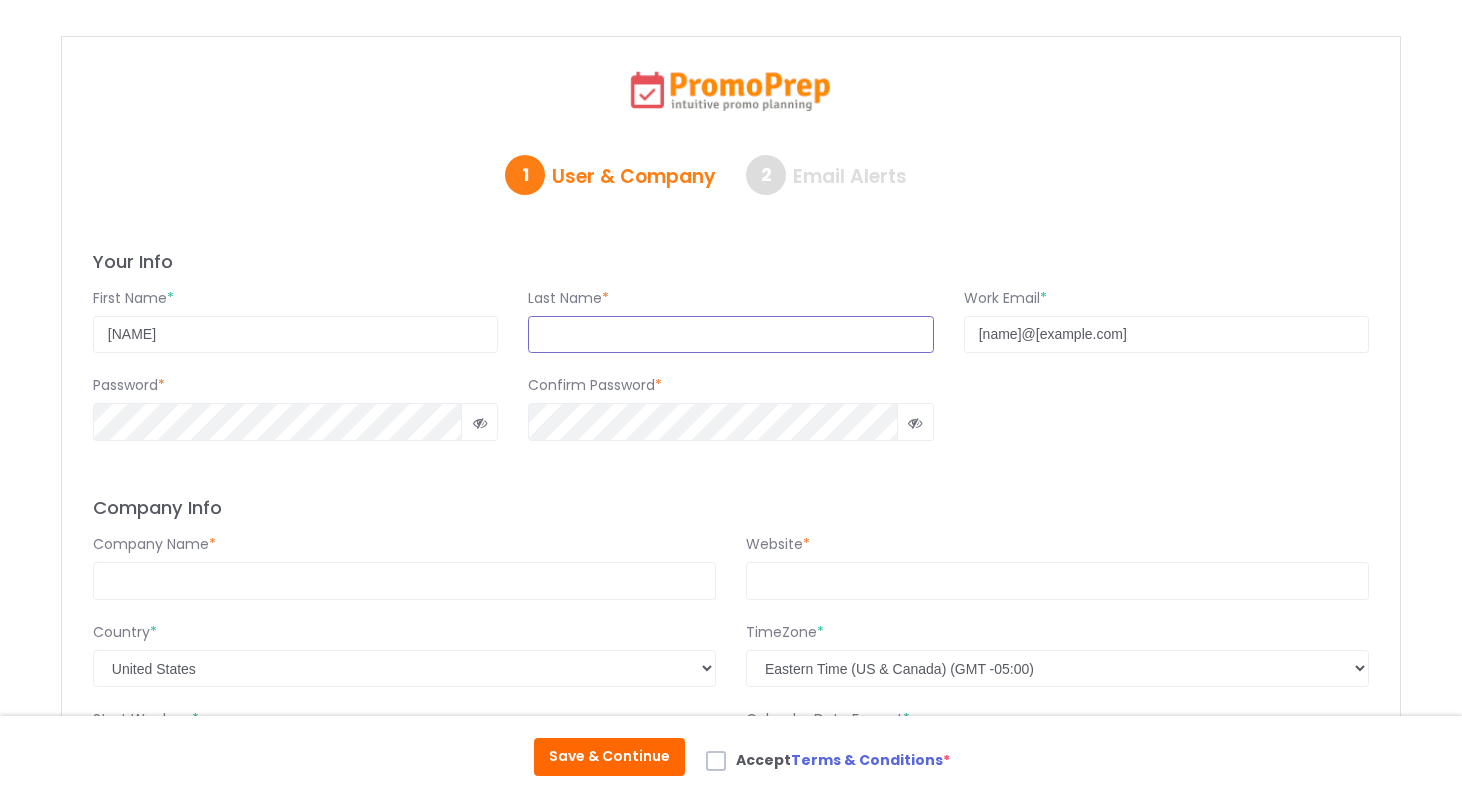 click at bounding box center (730, 335) 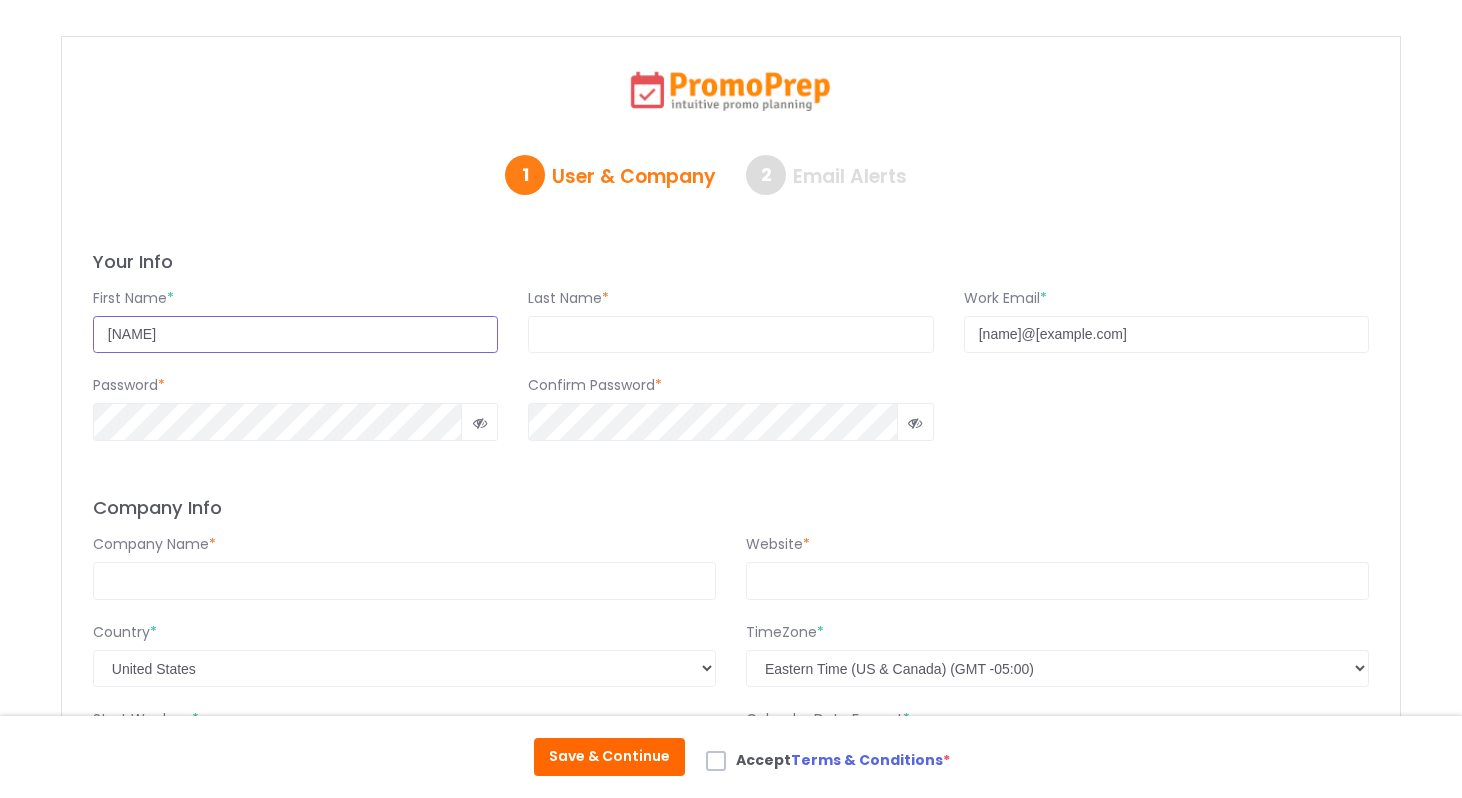 click on "[NAME]" at bounding box center [295, 335] 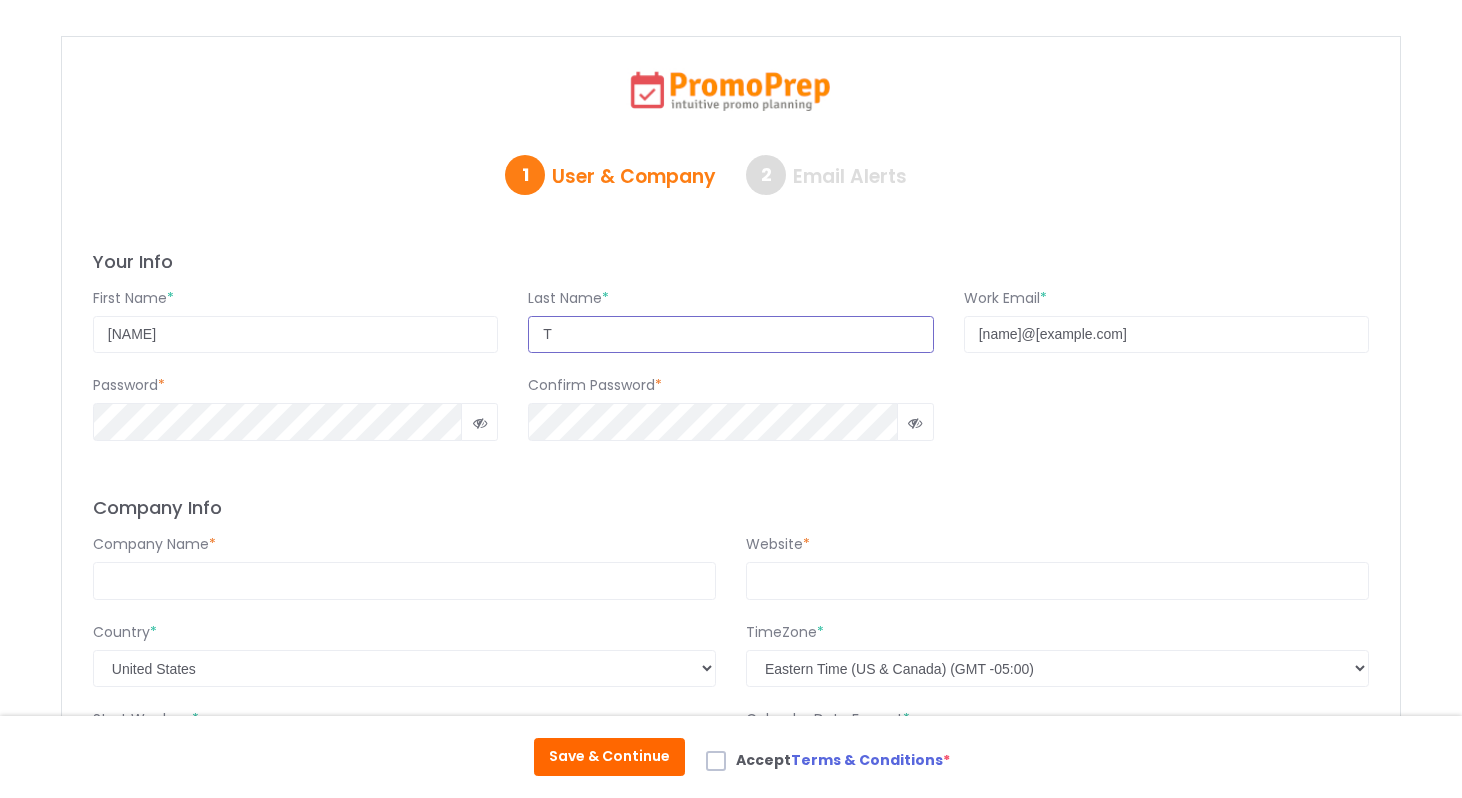 type on "T" 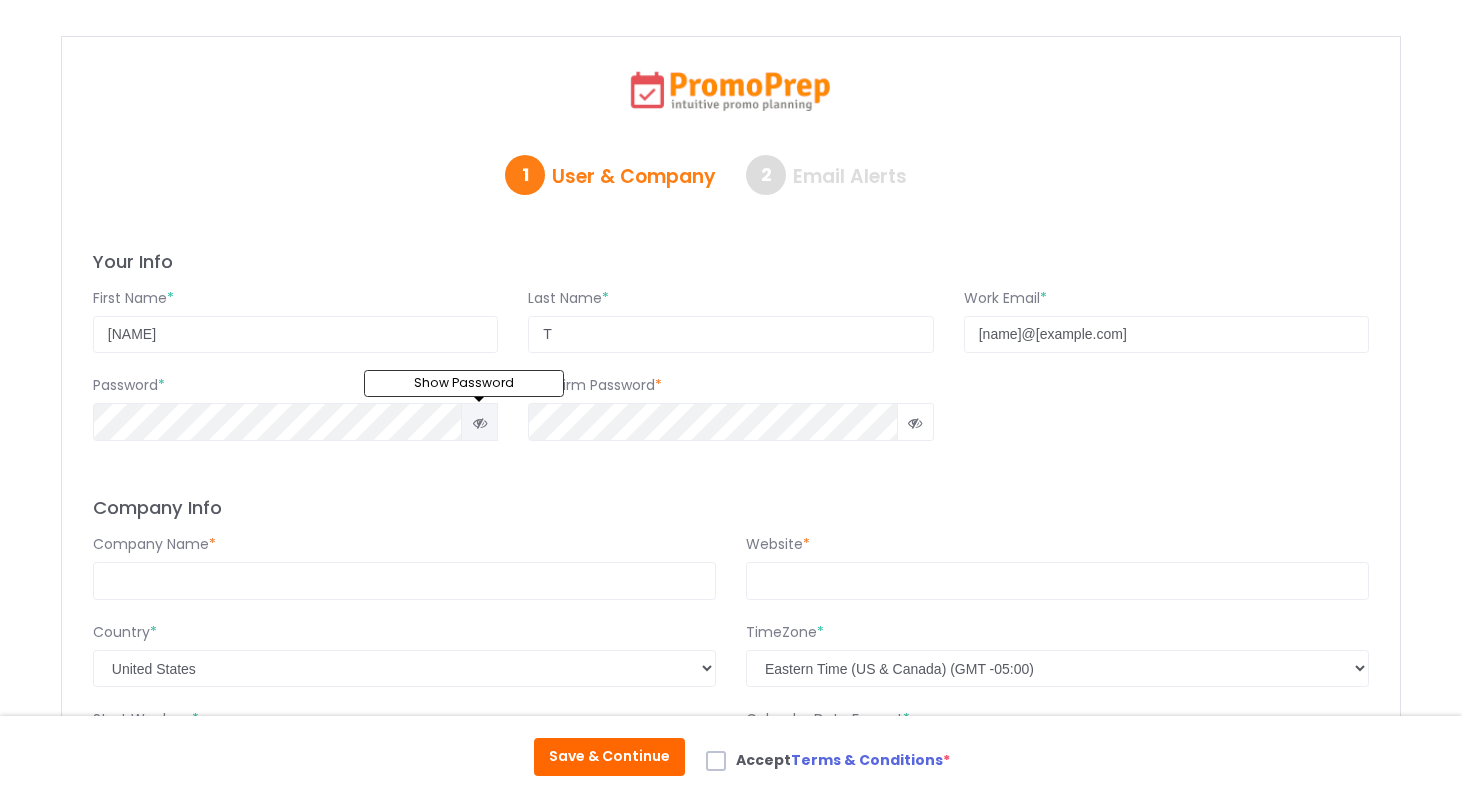 click 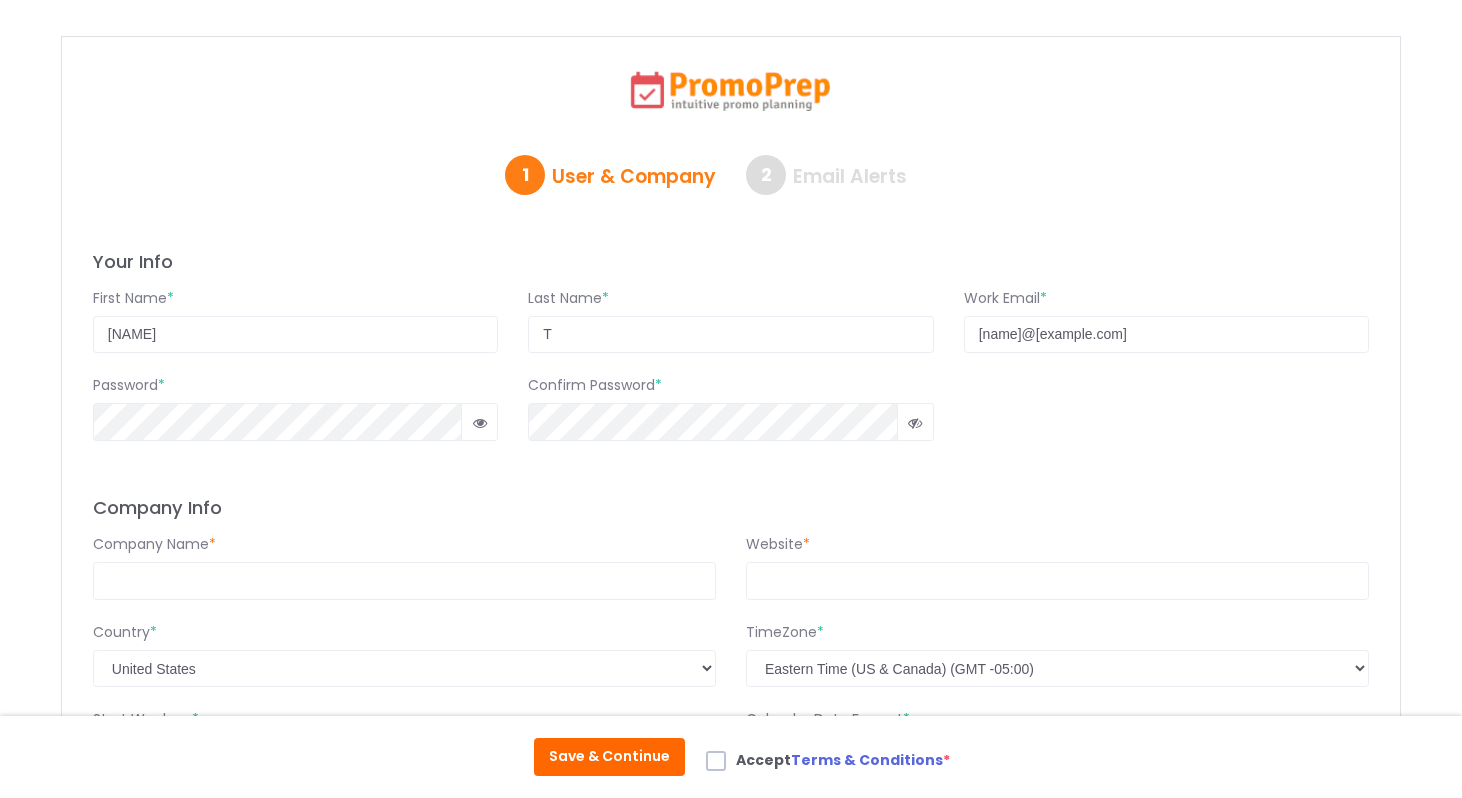 click on "Password * Confirm Password *" 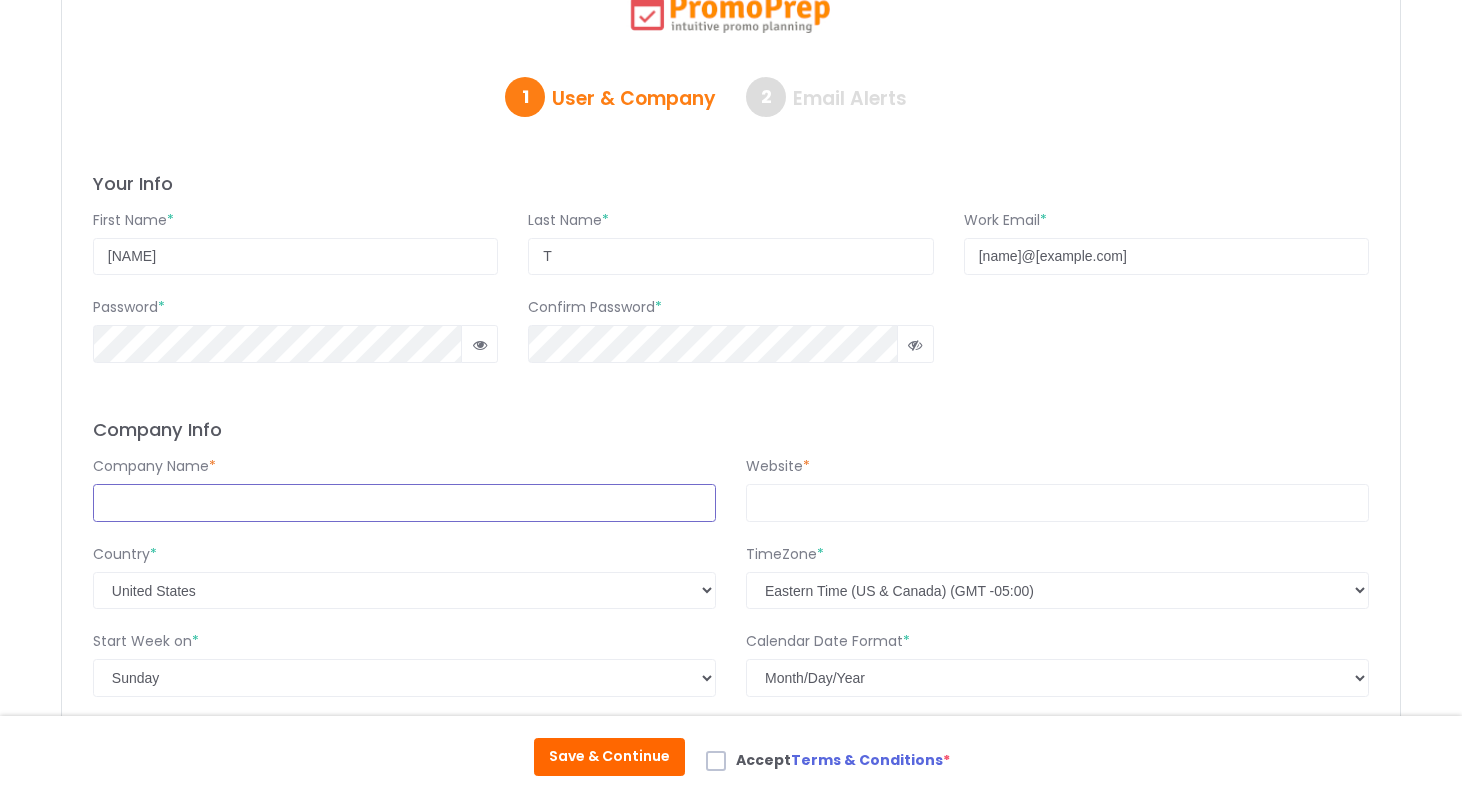 click at bounding box center (404, 503) 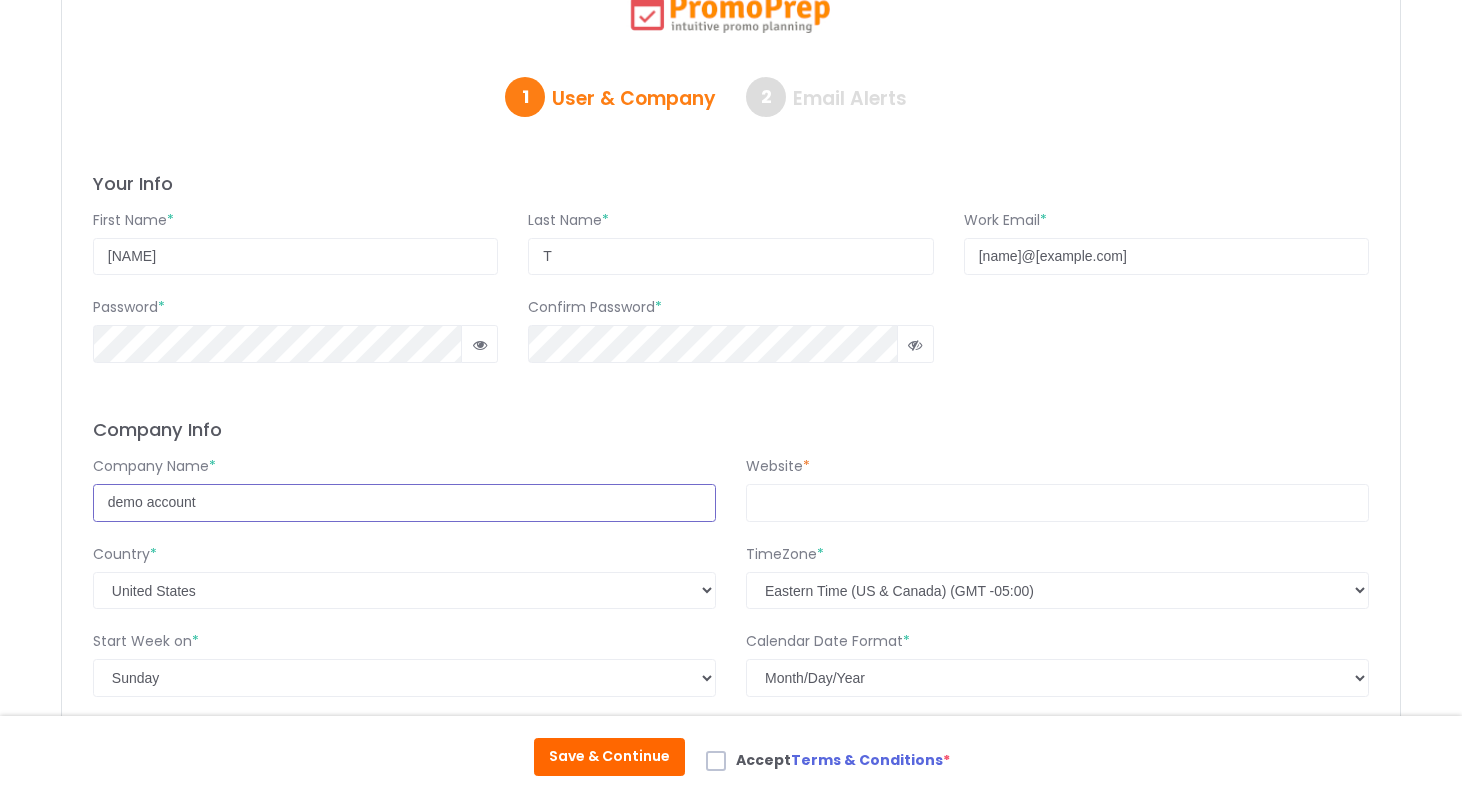 type on "demo account" 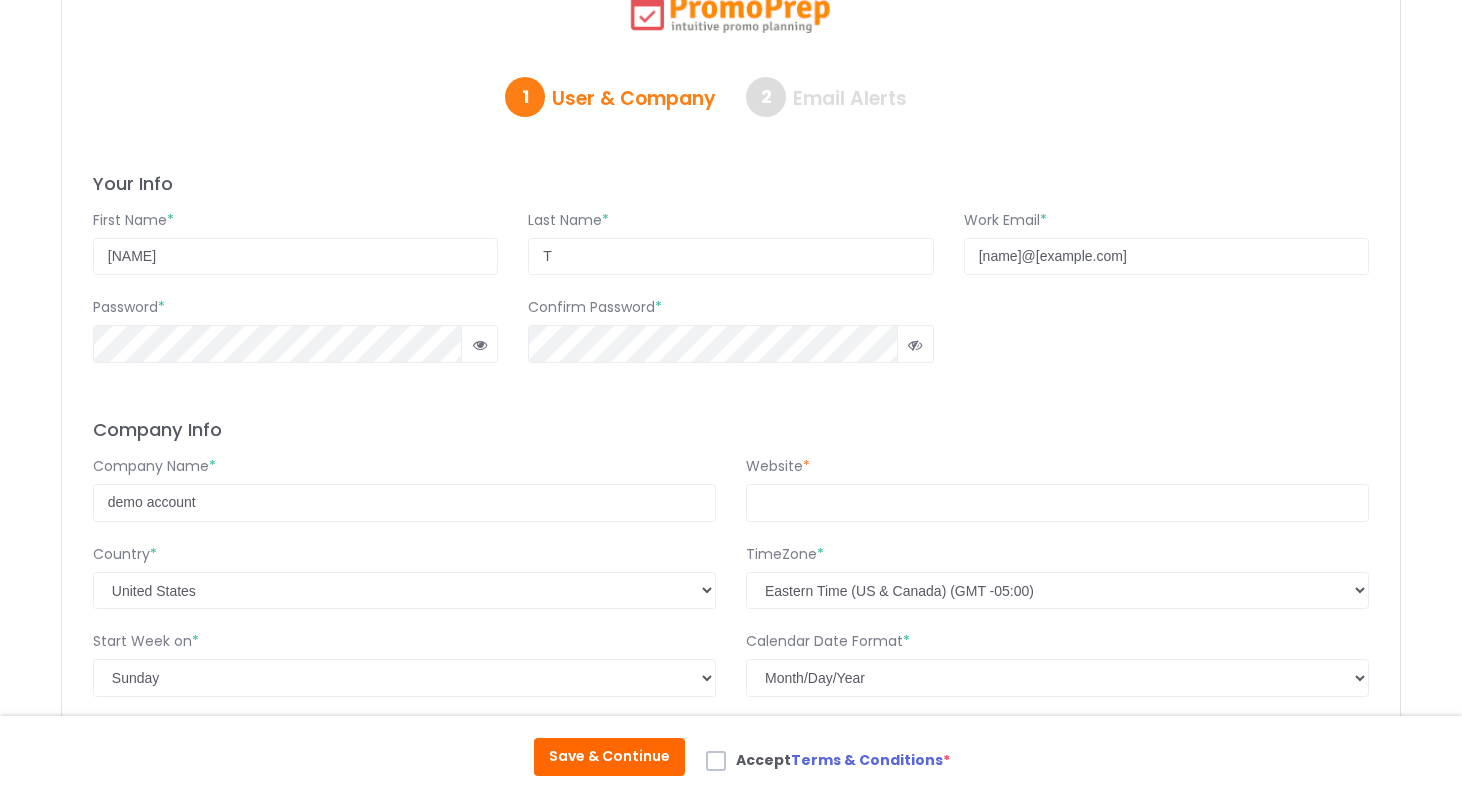 click on "Password * Confirm Password *" 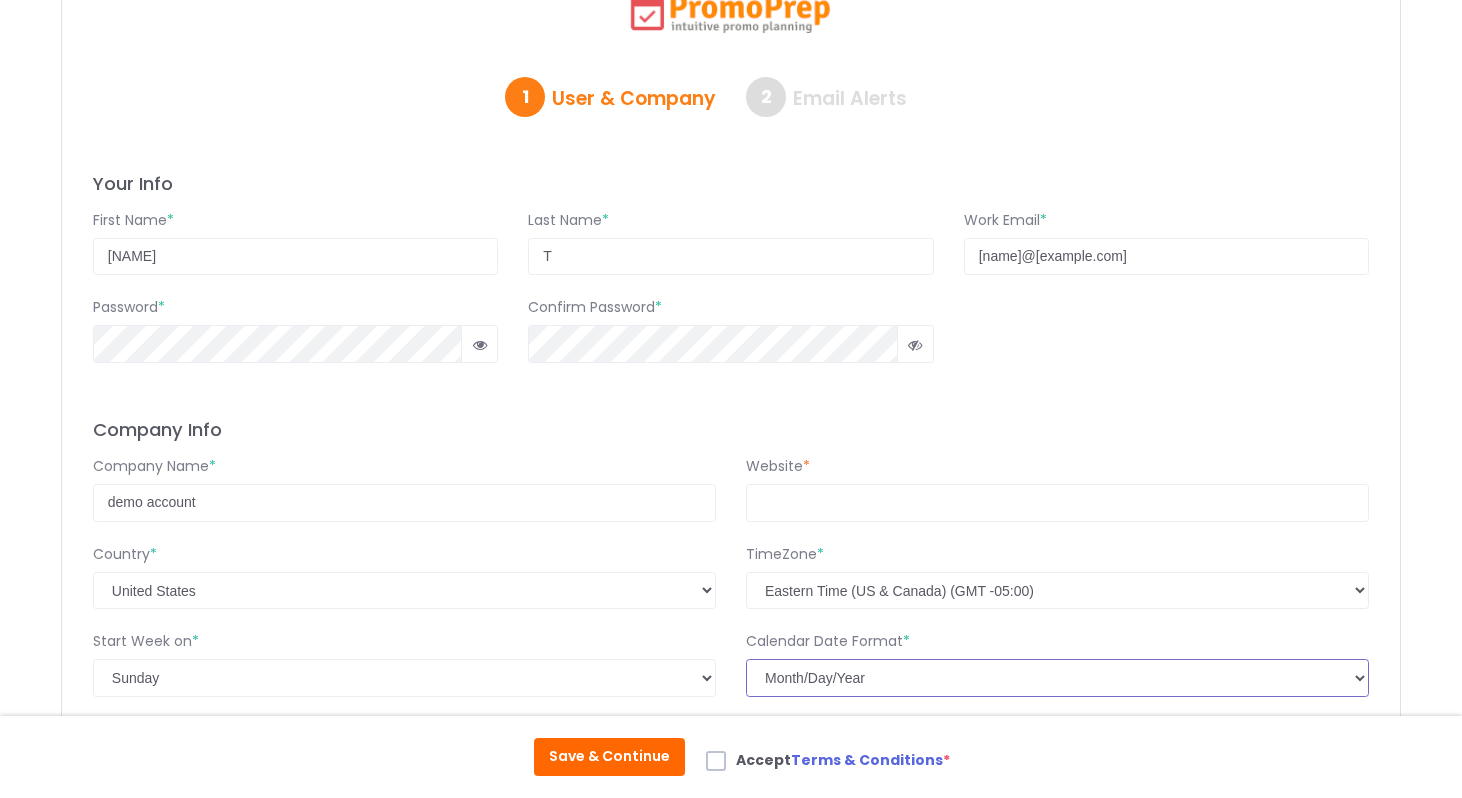 click on "Select Calendar Date Format  Month/Day/Year   Day/Month/Year" 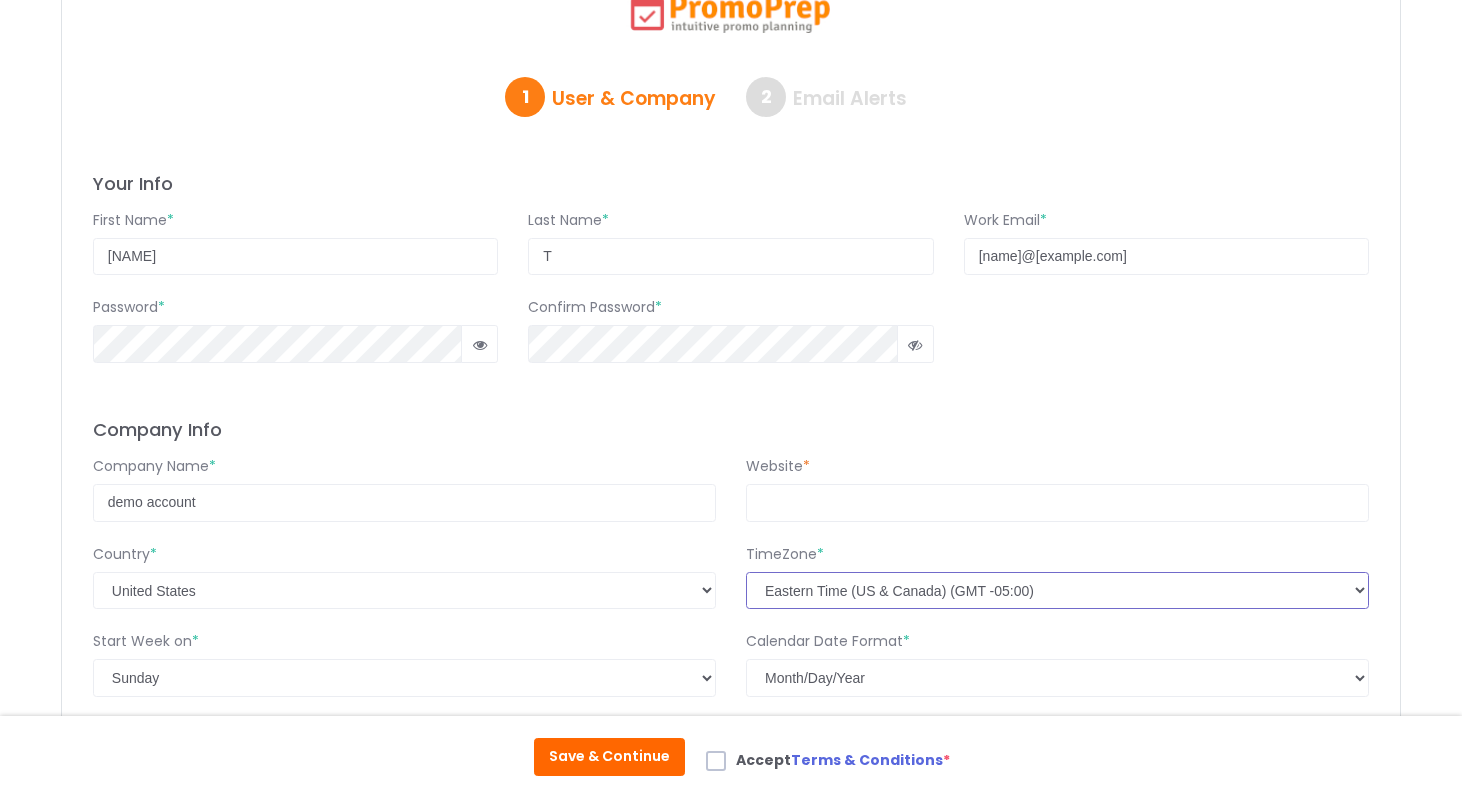 click on "Select TimeZone  American Samoa (GMT -11:00)   International Date Line West (GMT -11:00)   Midway Island (GMT -11:00)   Hawaii (GMT -10:00)   Alaska (GMT -09:00)   Pacific Time (US & Canada) (GMT -08:00)   Tijuana (GMT -08:00)   Arizona (GMT -07:00)   Chihuahua (GMT -07:00)   Mazatlan (GMT -07:00)   Mountain Time (US & Canada) (GMT -07:00)   Central America (GMT -06:00)   Central Time (US & Canada) (GMT -6:00)   Guadalajara (GMT -06:00)   Mexico City (GMT -06:00)   Monterrey (GMT -06:00)   Saskatchewan (GMT -06:00)   Bogota (GMT -05:00)   Eastern Time (US & Canada) (GMT -05:00)   Indiana (East) (GMT -5:00)   Lima (GMT -05:00)   Quito (GMT -05:00)   Atlantic Time (Canada) (GMT -04:00)   Caracas (GMT -0:00)   Georgetown (GMT -04:00)   La Paz (GMT -04:00)   Santiago (GMT -04:00)   Newfoundland (GMT -04:00)   Brasilia (GMT -03:00)   Buenos Aires (GMT -03:00)   Greenland (GMT -03:00)   Montevideo (GMT -03:00)   Mid-Atlantic (GMT -02:00)   Azores (GMT -01:00)   Cape Verde Is. (GMT -01:00)   Casablanca (GMT 0:00)" 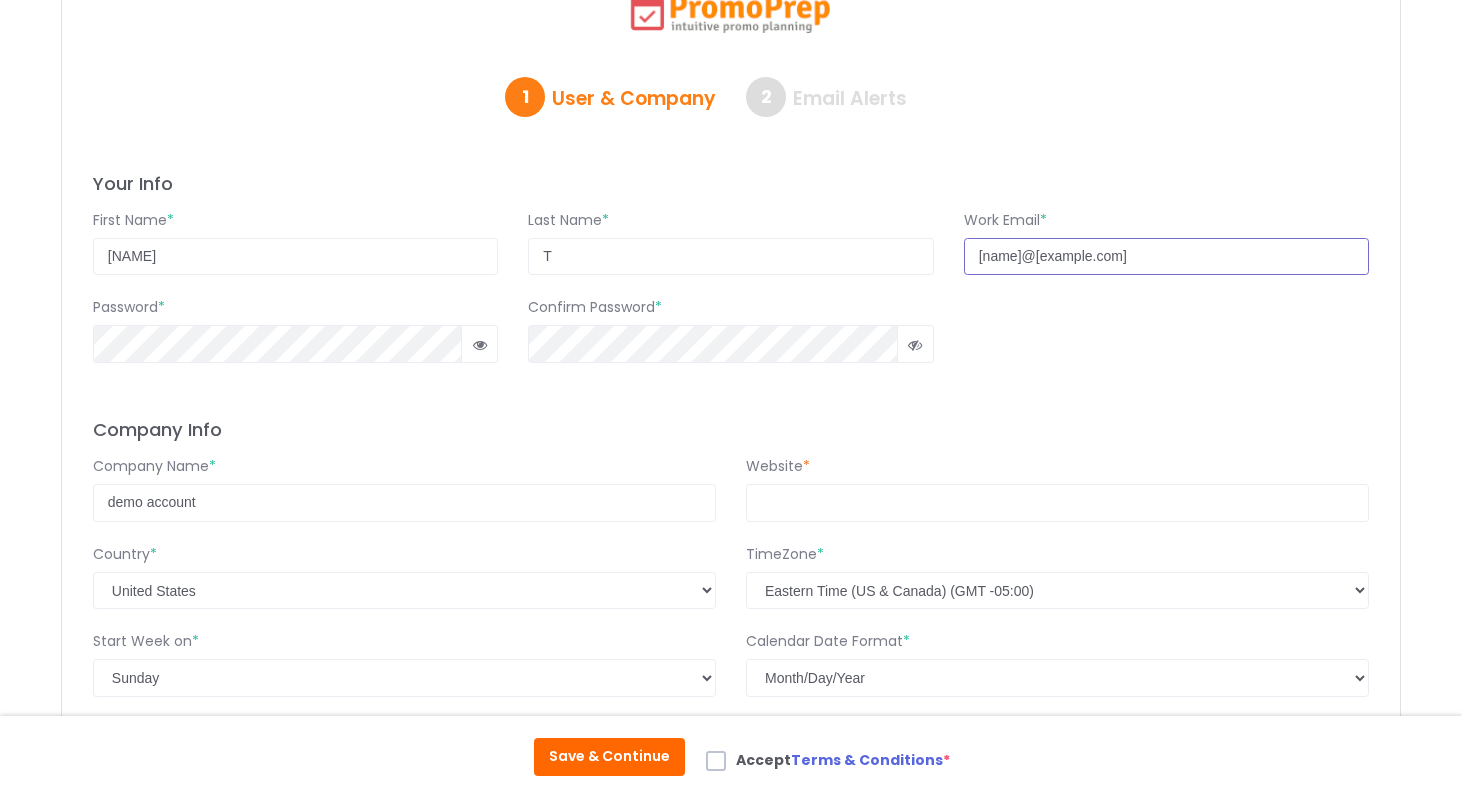 click on "[NAME]@[EXAMPLE.COM]" at bounding box center [1166, 257] 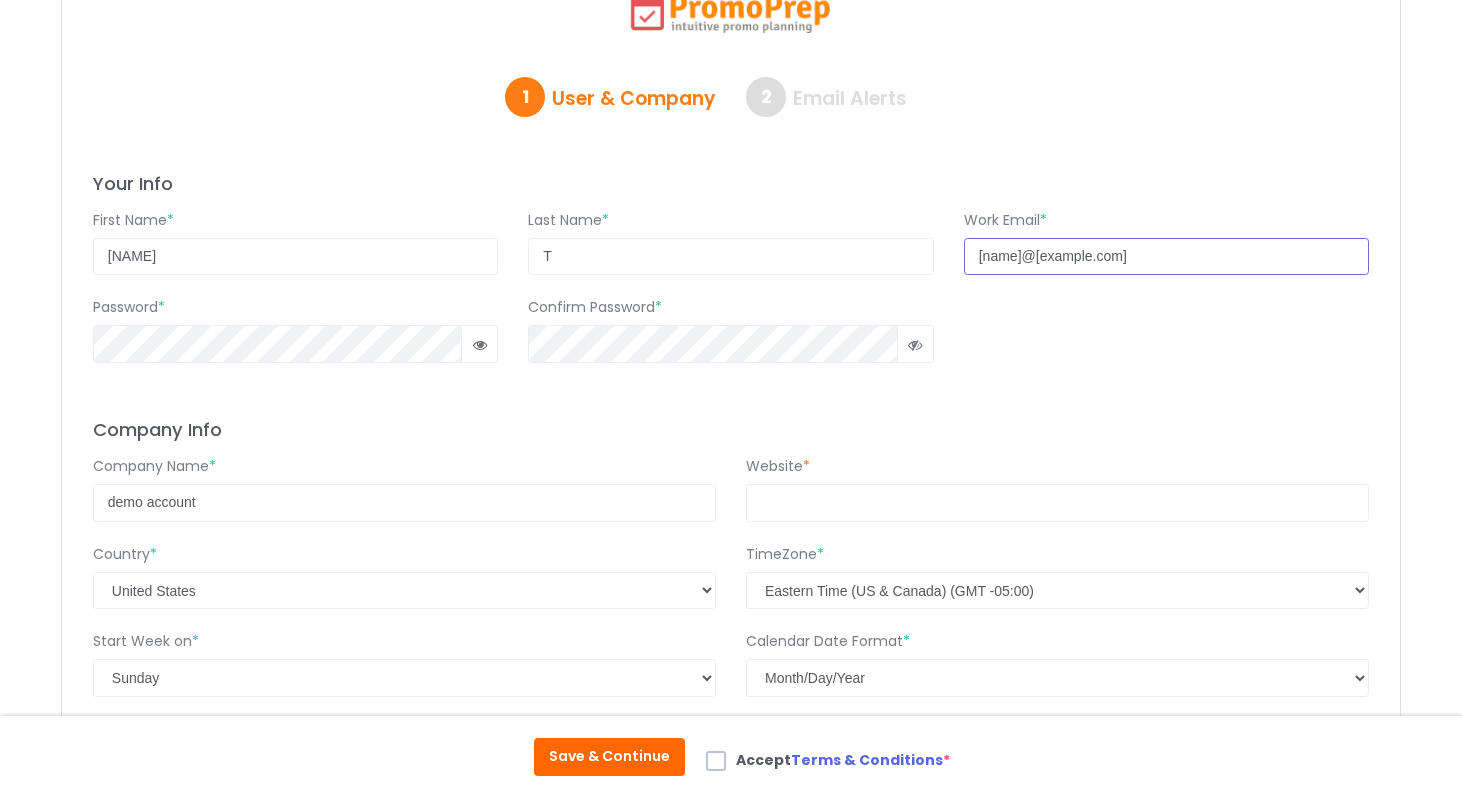 type on "[NAME]@[EXAMPLE.COM]" 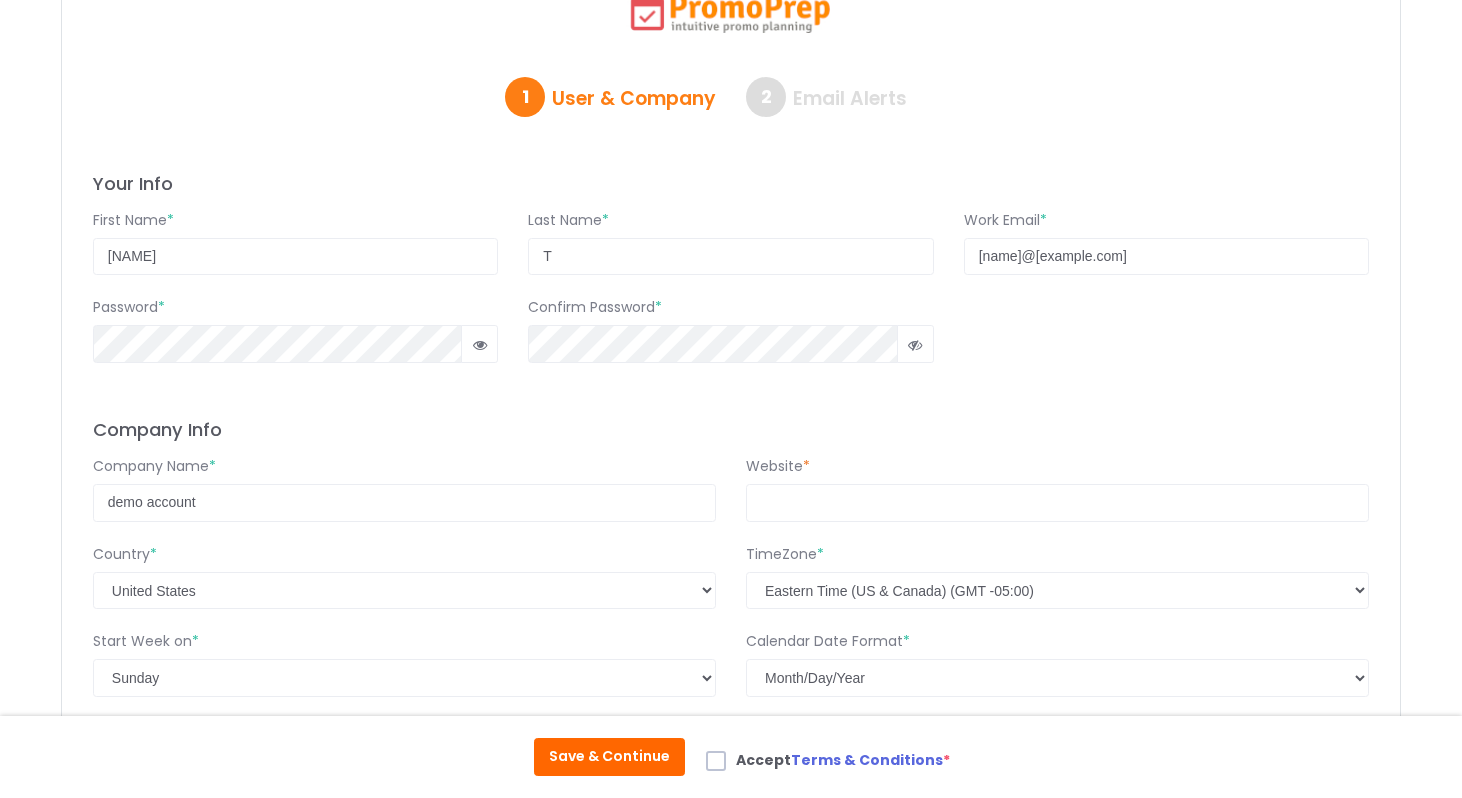 click on "Password * Confirm Password *" 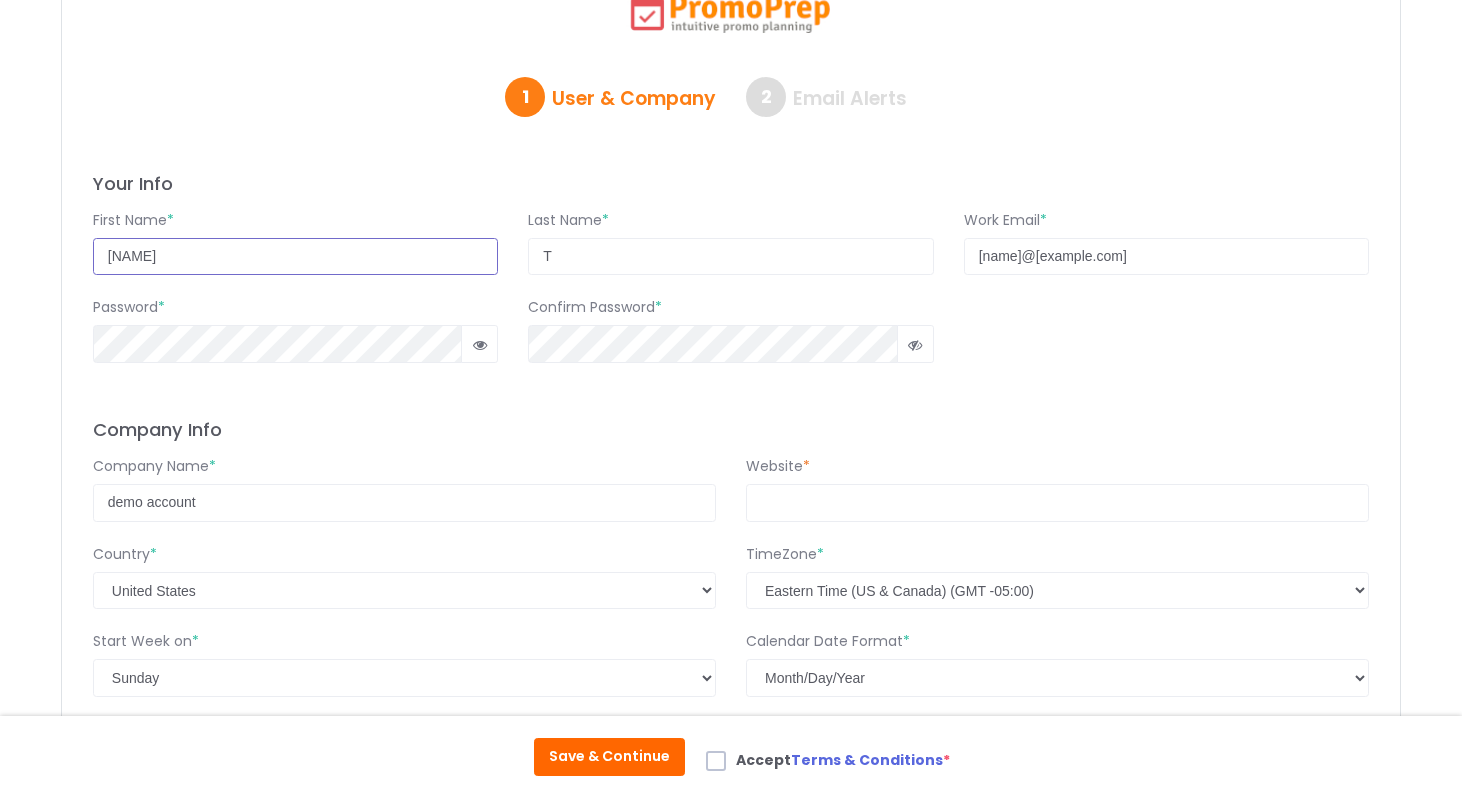 click on "[NAME]" at bounding box center [295, 257] 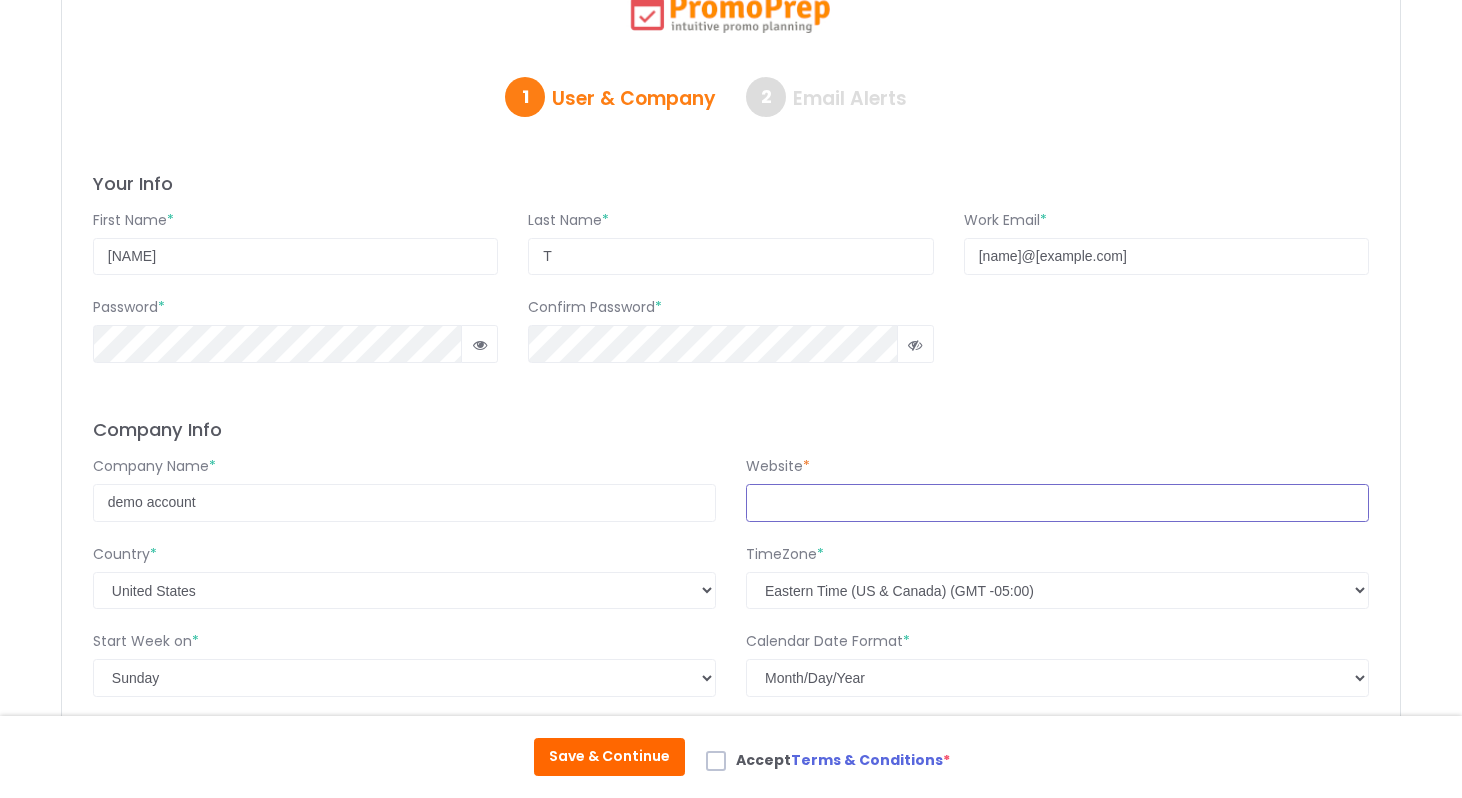 click at bounding box center (1057, 503) 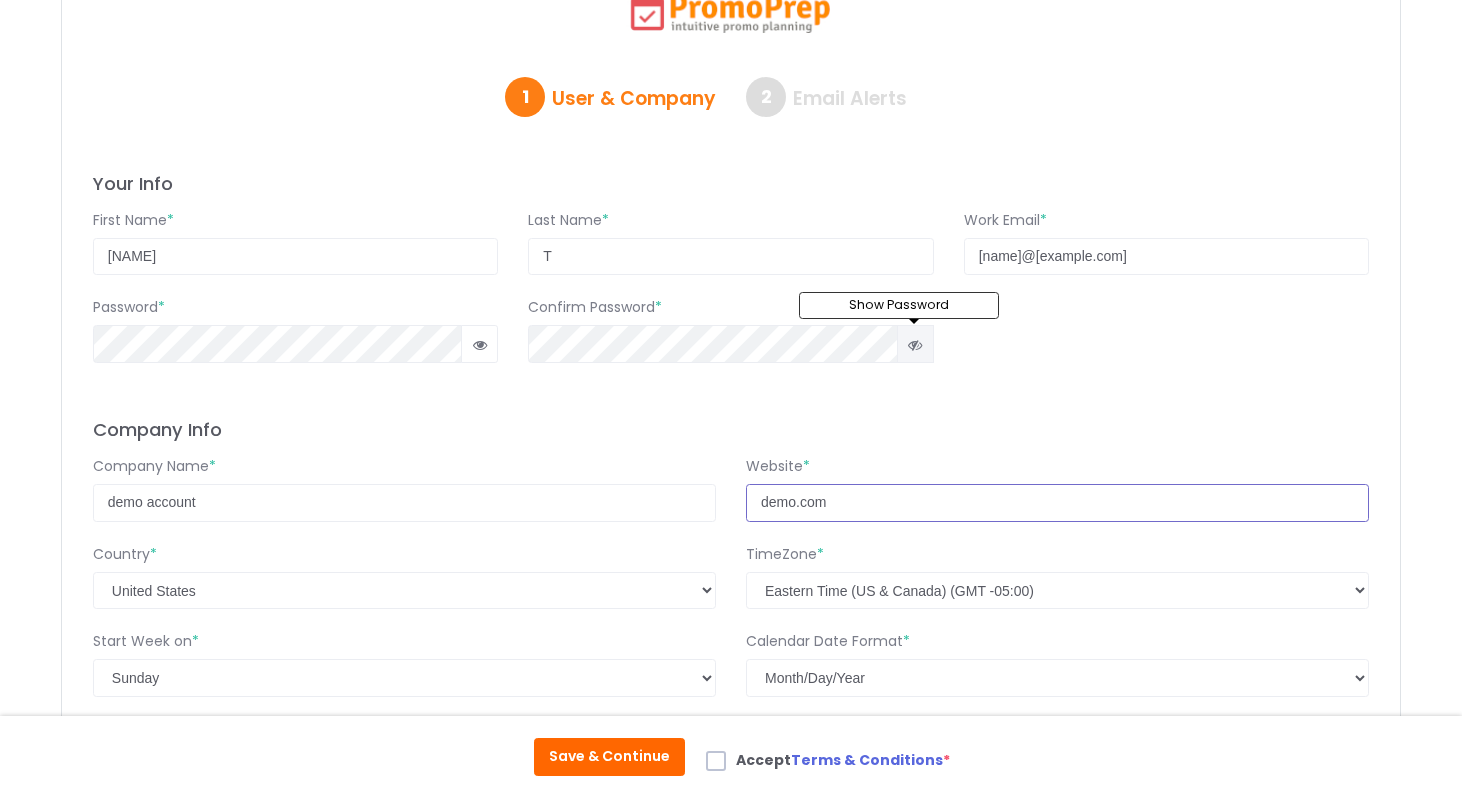 type on "demo.com" 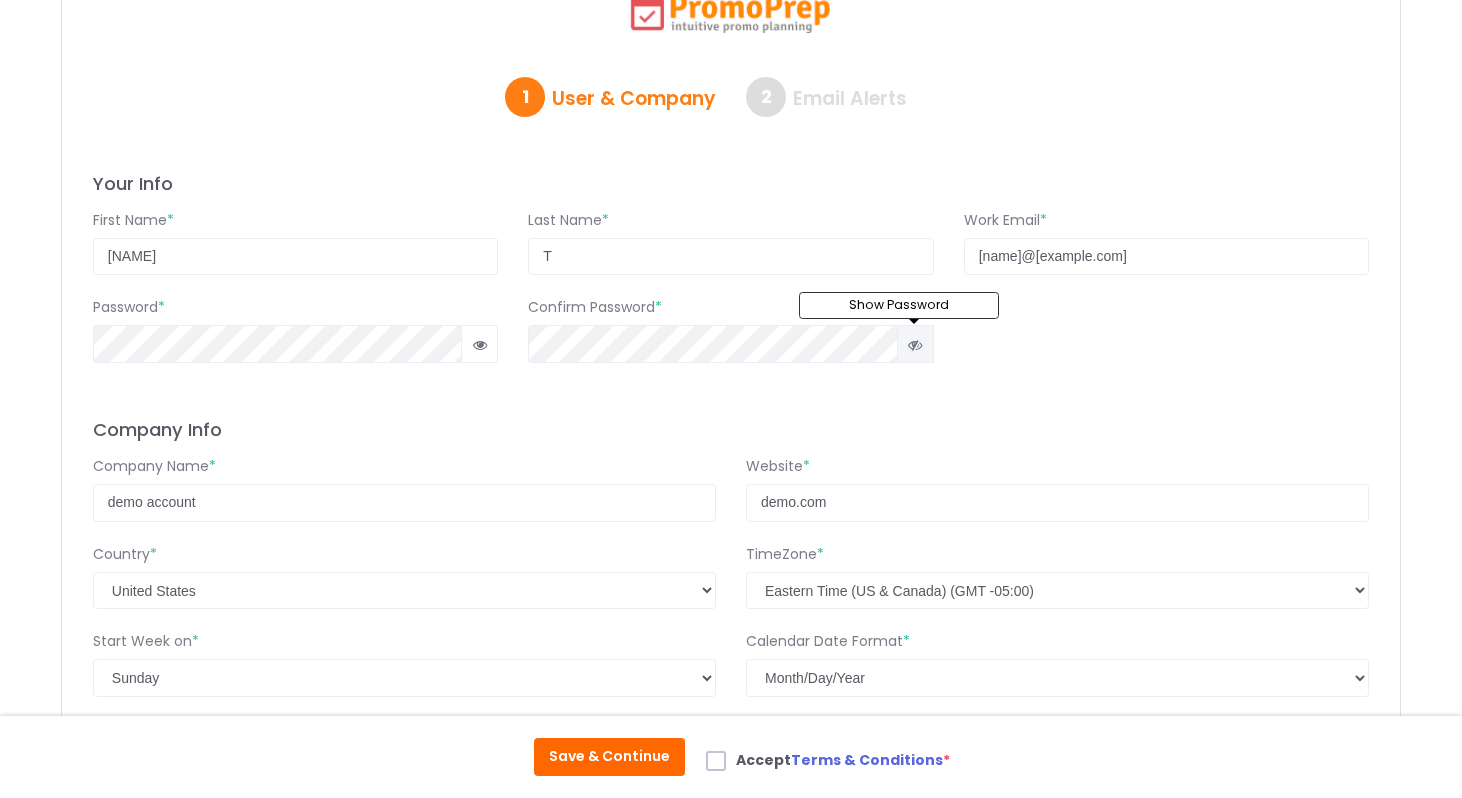 click 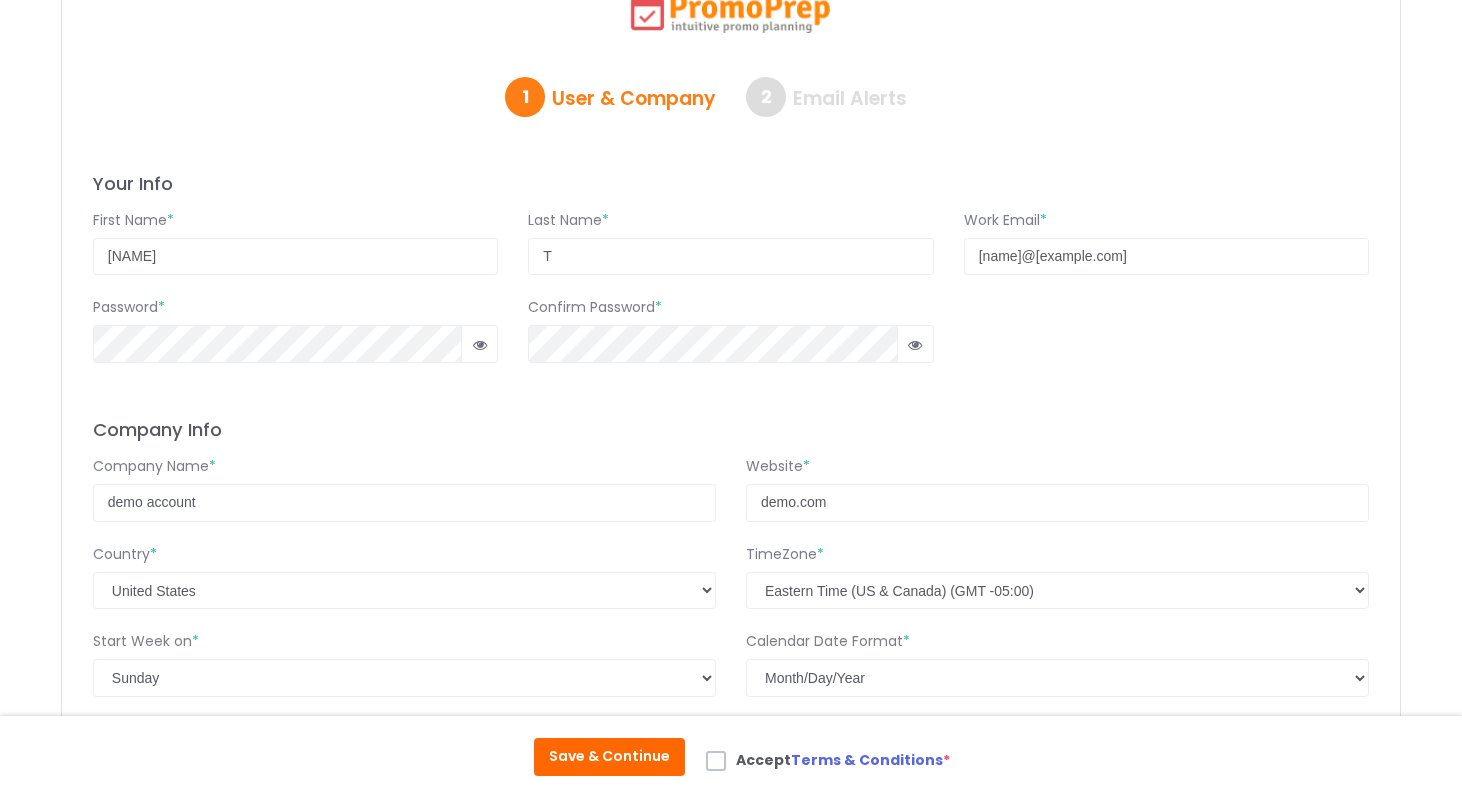 click 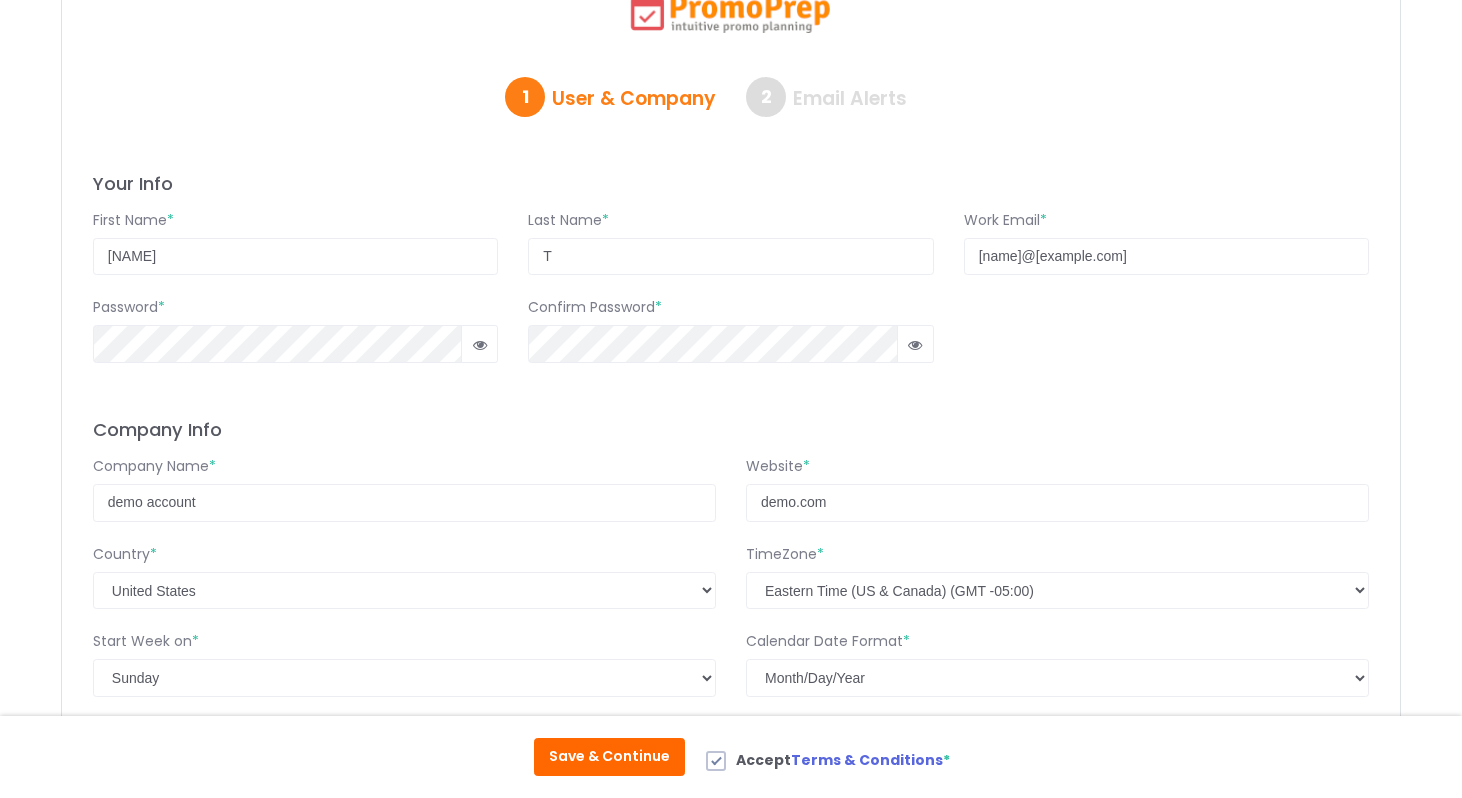 click on "Save & Continue" 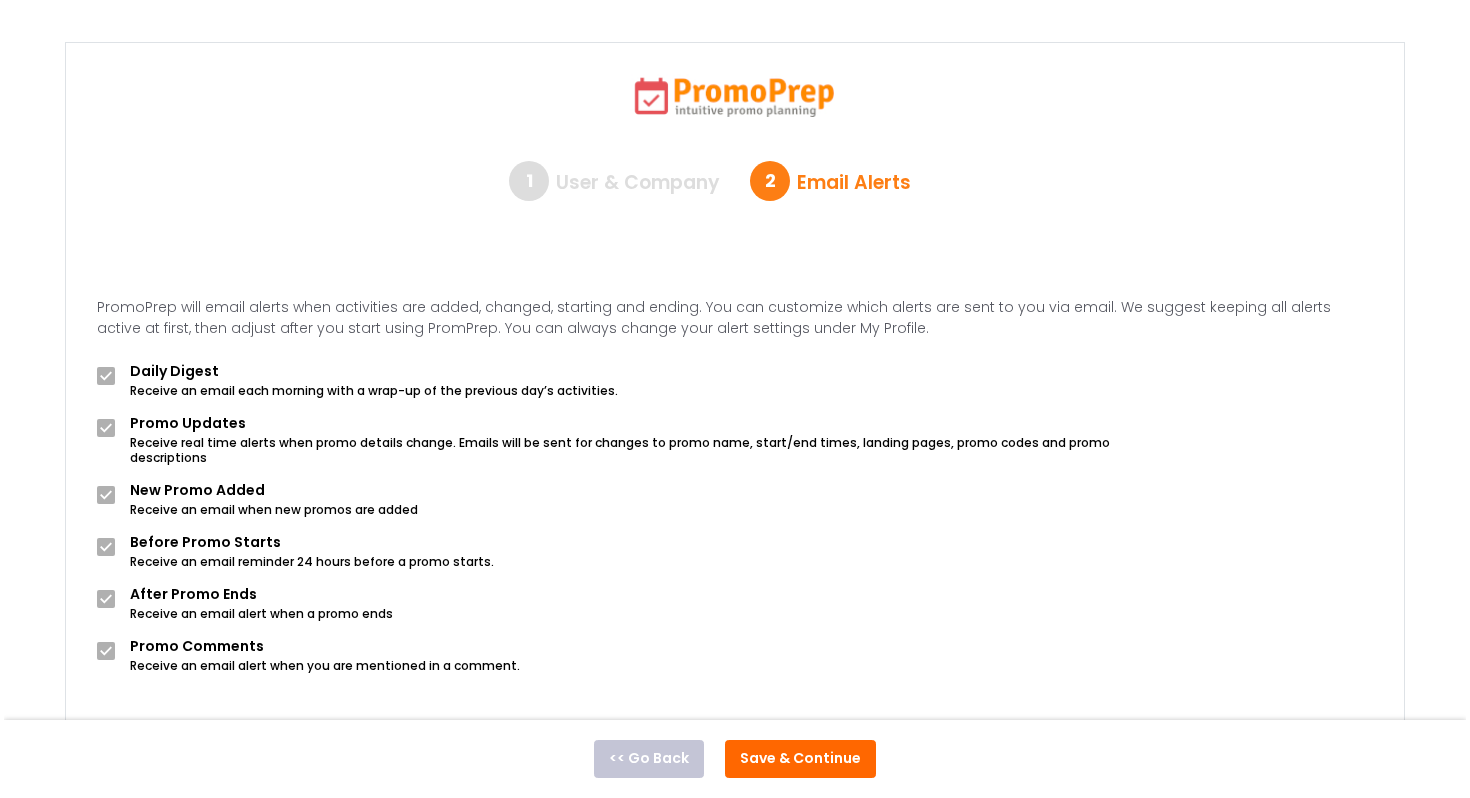 scroll, scrollTop: 0, scrollLeft: 0, axis: both 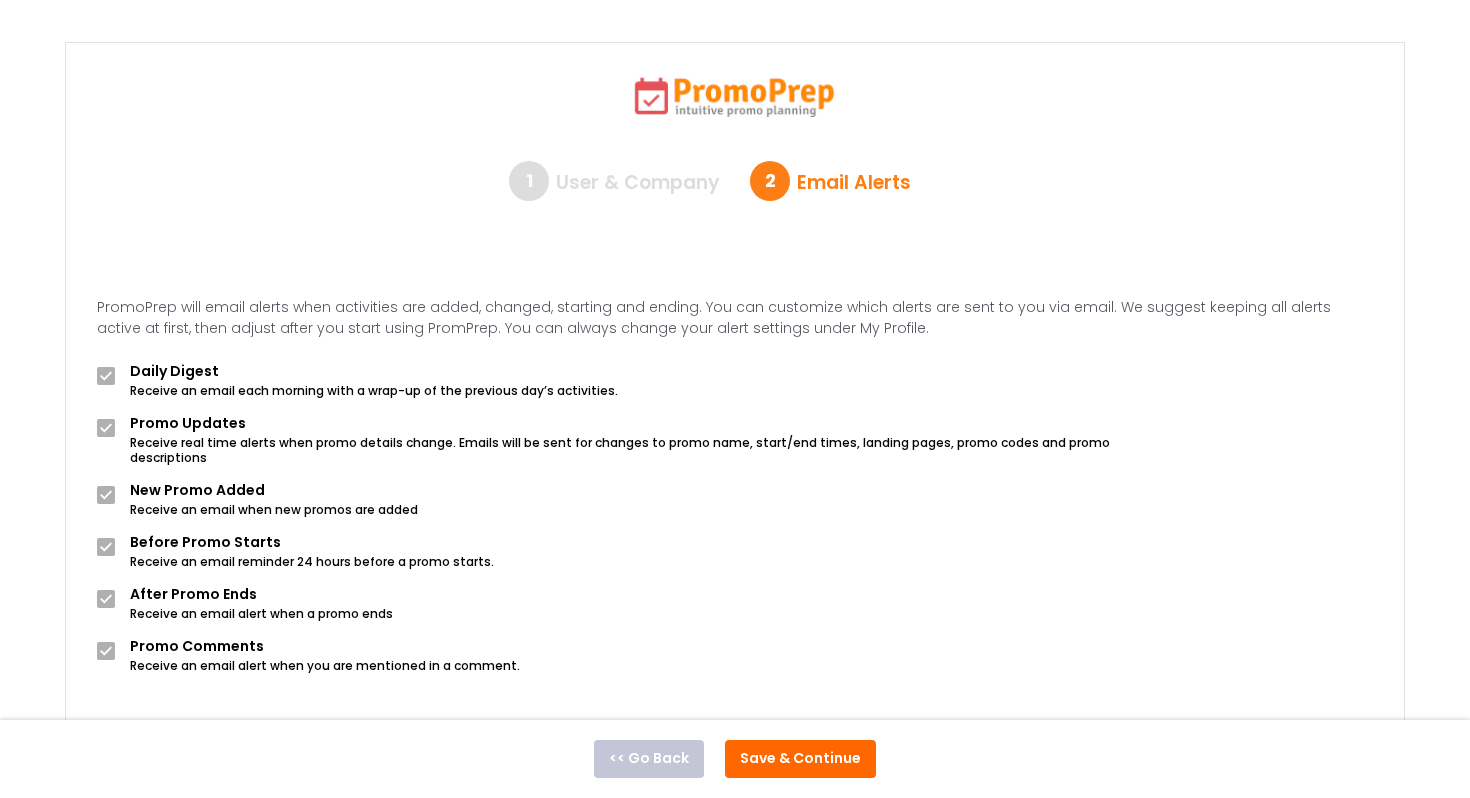 click on "Save & Continue" 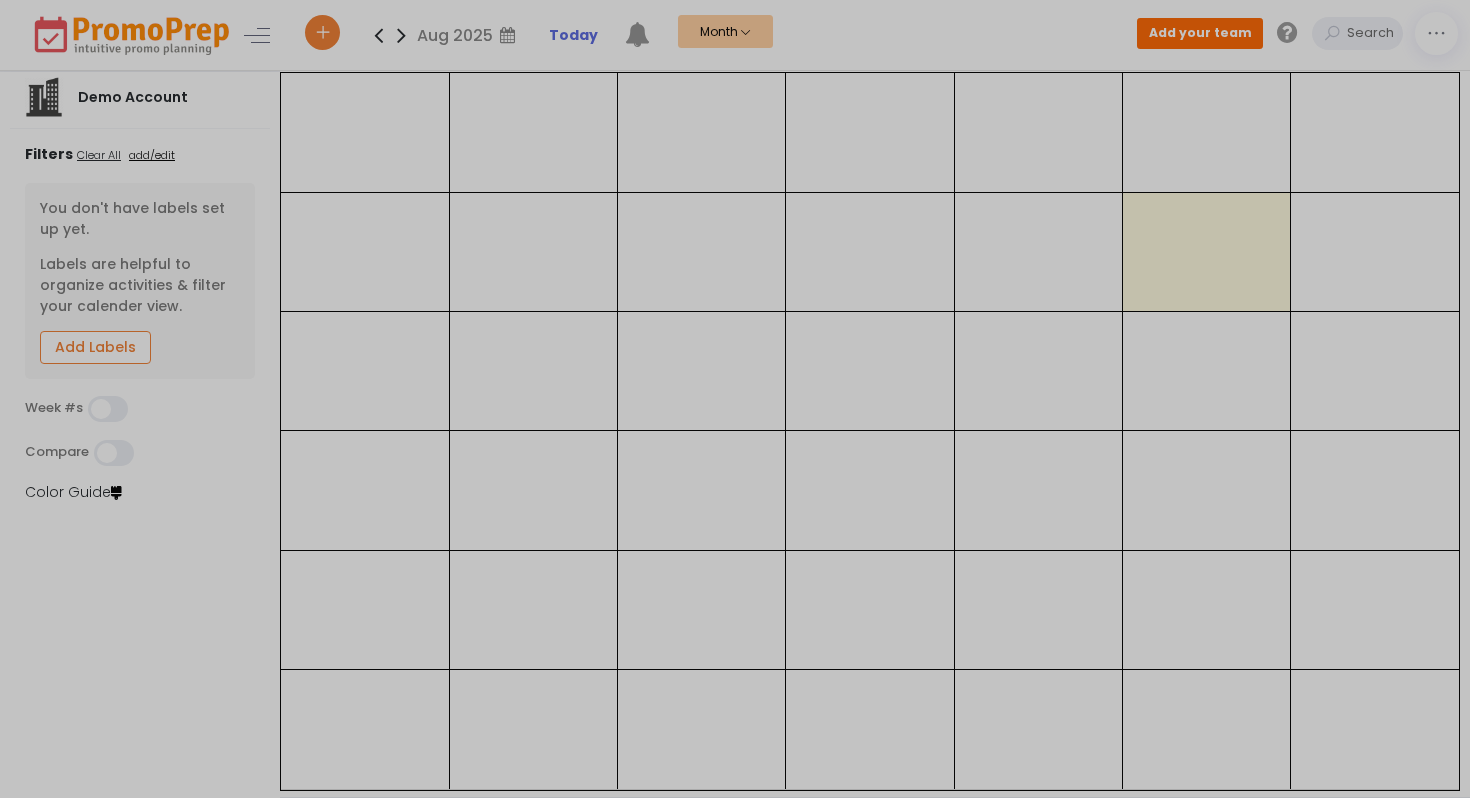 scroll, scrollTop: 0, scrollLeft: 0, axis: both 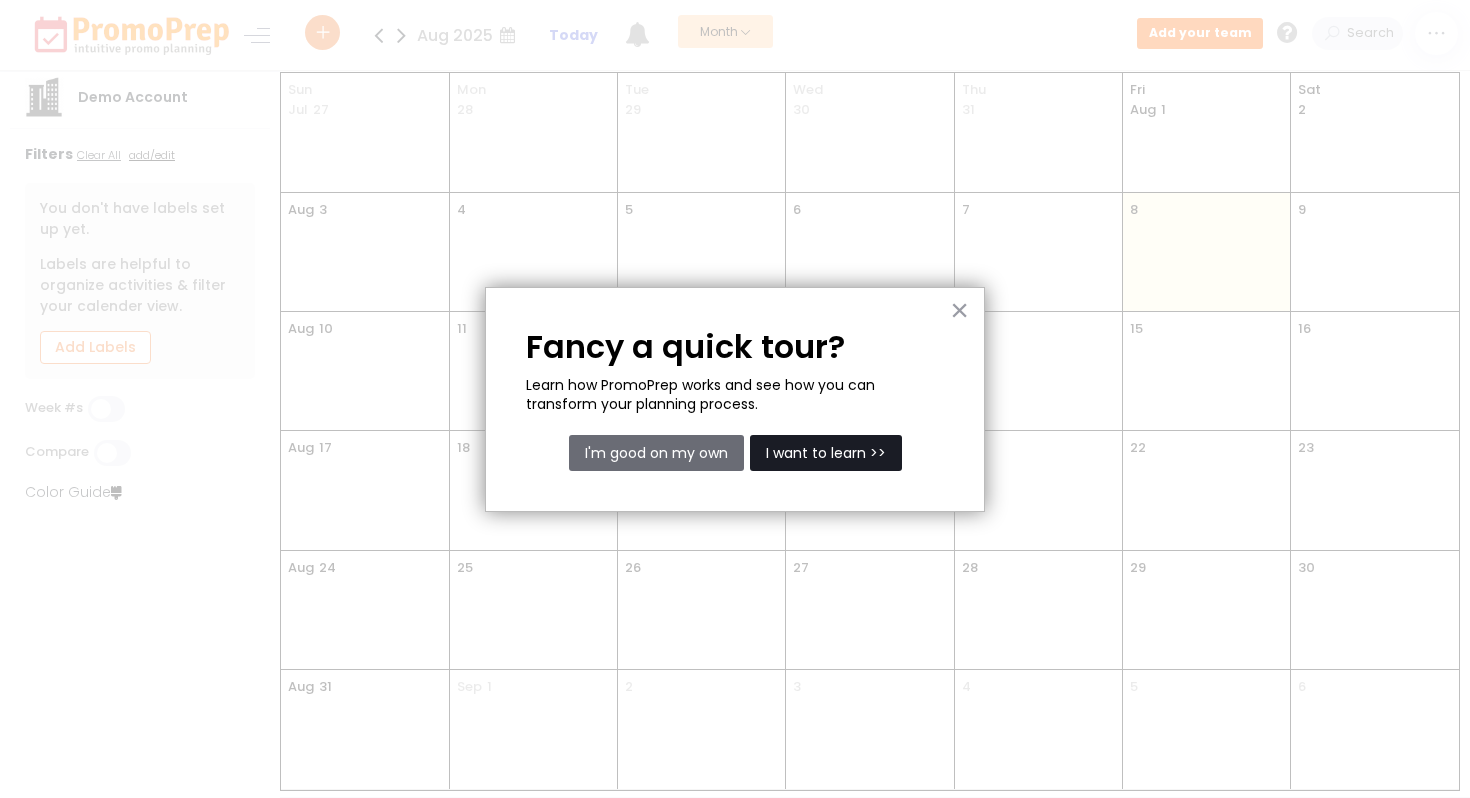 click on "I want to learn >>" at bounding box center [826, 453] 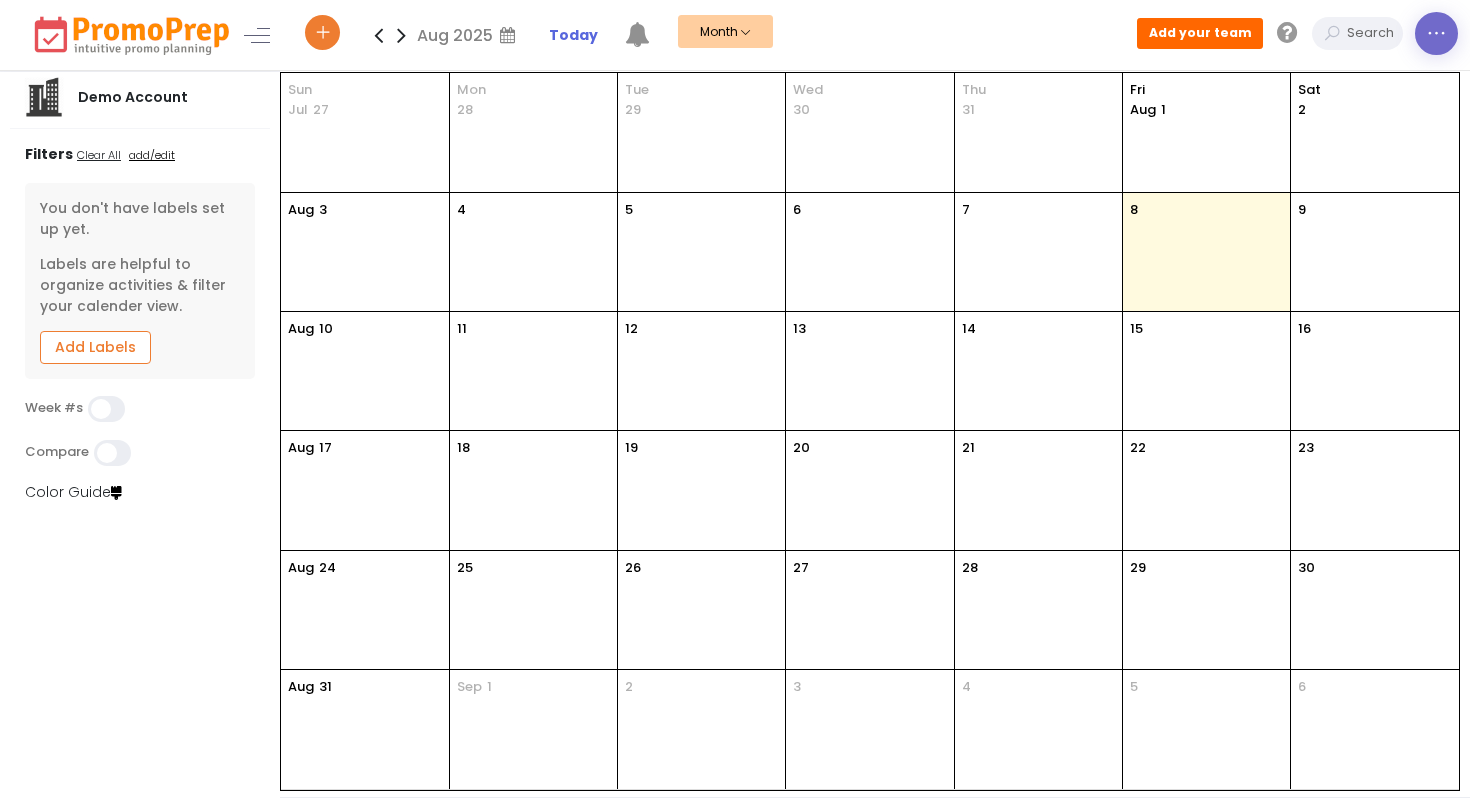 click at bounding box center [1436, 34] 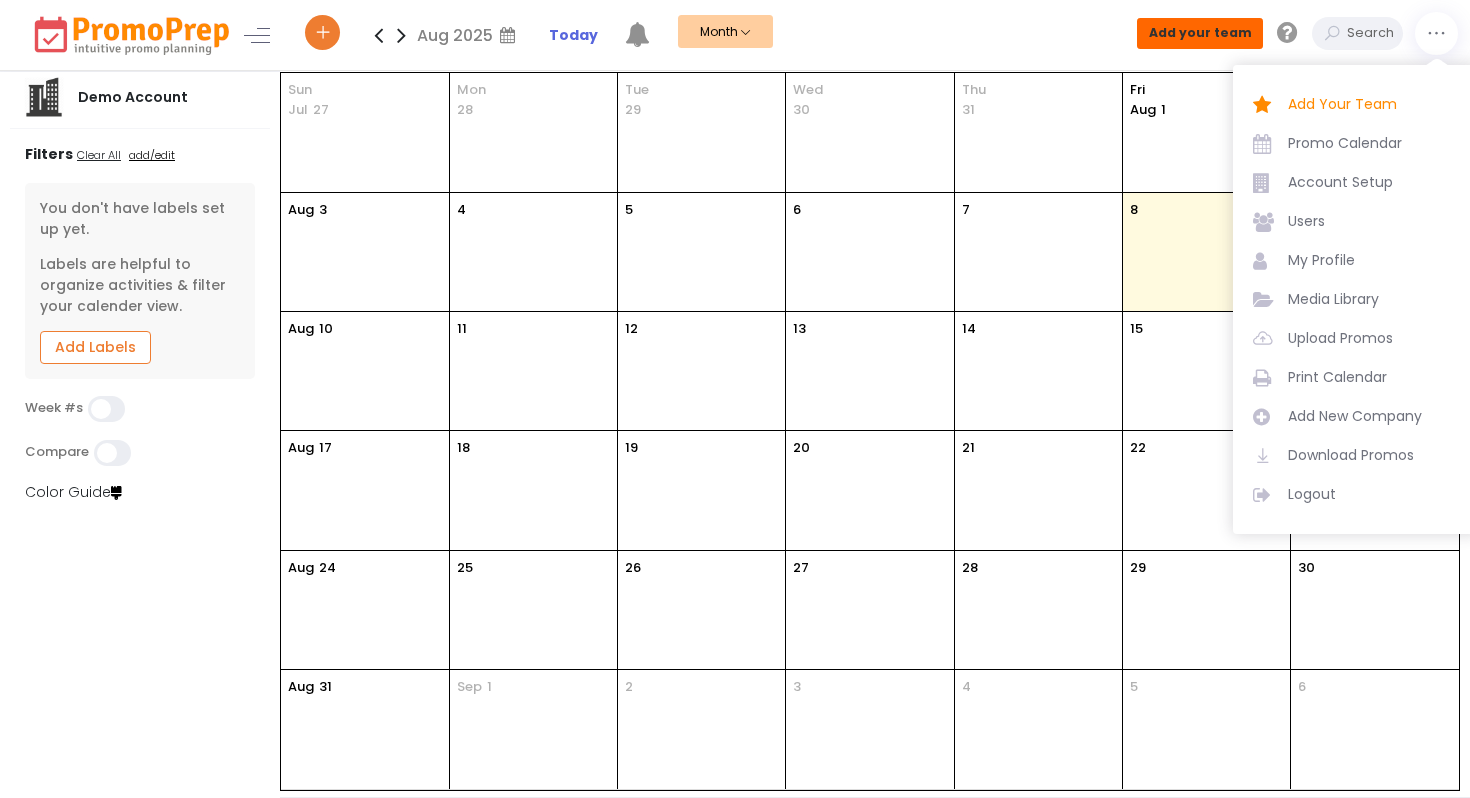 click on "Add your team" at bounding box center (1200, 32) 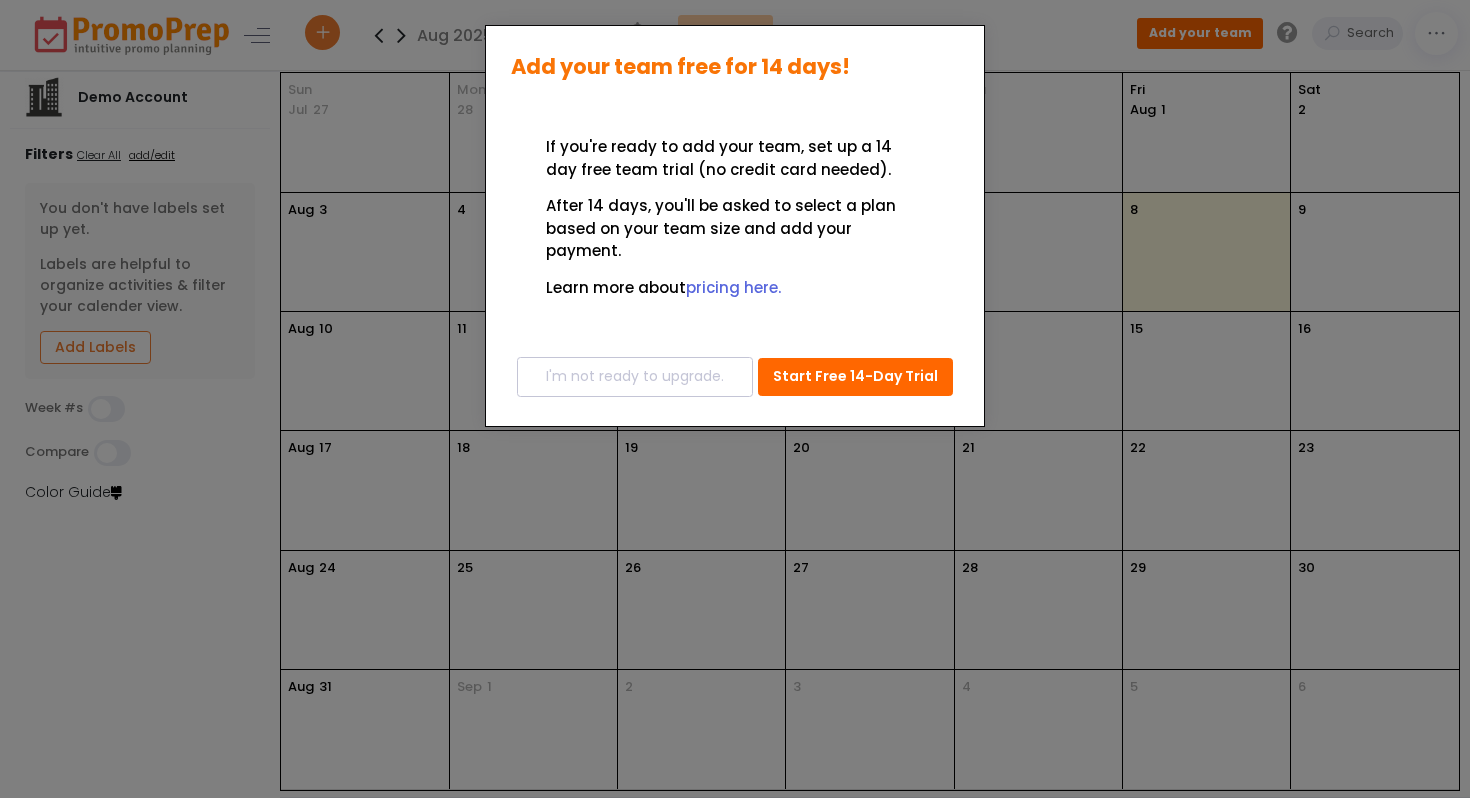 click on "Add your team free for 14 days! × If you're ready to add your team, set up a 14 day free team trial (no credit card needed).  After 14 days, you'll be asked to select a plan based on your team size and add your payment. Learn more about  pricing here.  I'm not ready to upgrade.   Start Free 14-Day Trial" 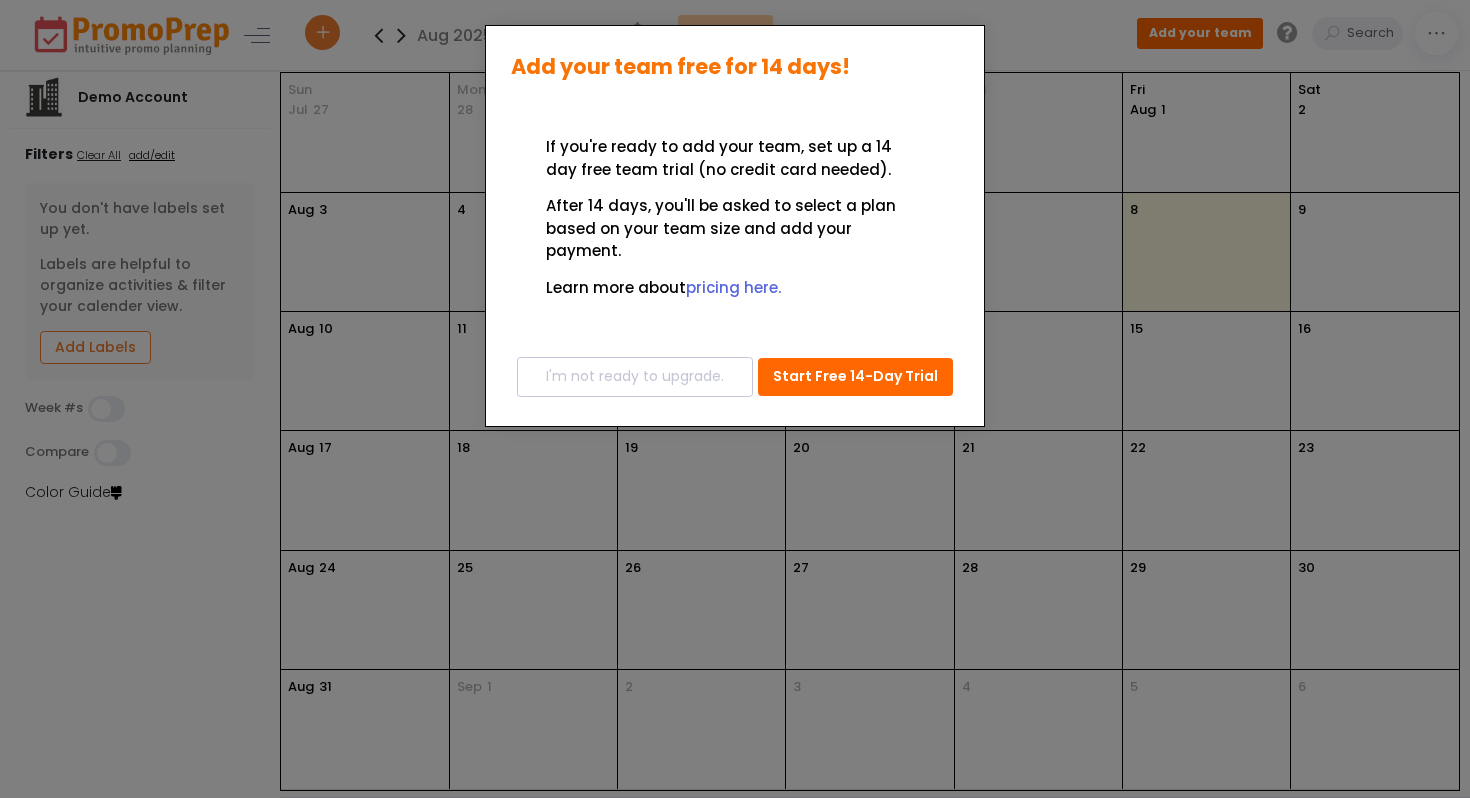 click on "Add your team free for 14 days! × If you're ready to add your team, set up a 14 day free team trial (no credit card needed).  After 14 days, you'll be asked to select a plan based on your team size and add your payment. Learn more about  pricing here.  I'm not ready to upgrade.   Start Free 14-Day Trial" 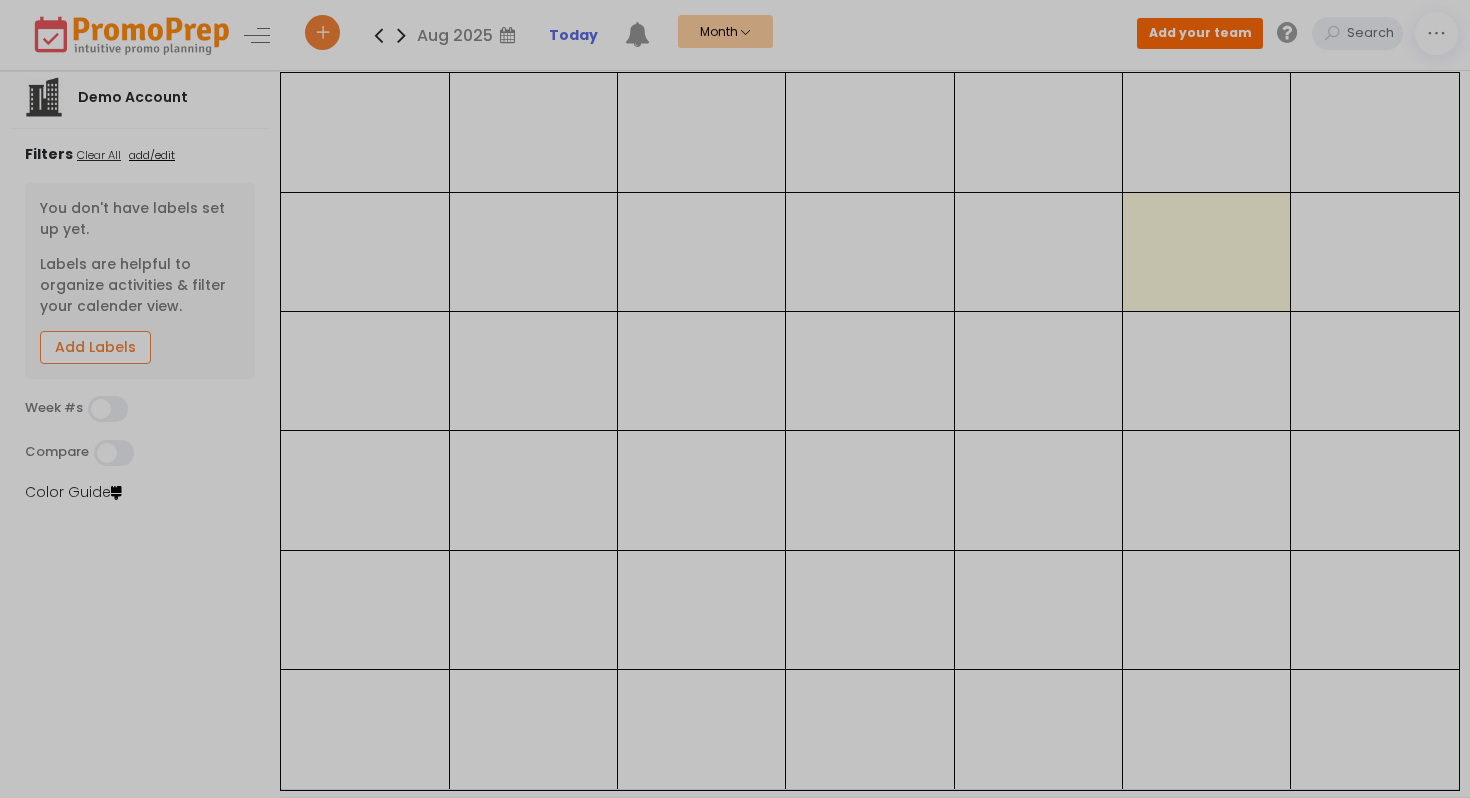 scroll, scrollTop: 0, scrollLeft: 0, axis: both 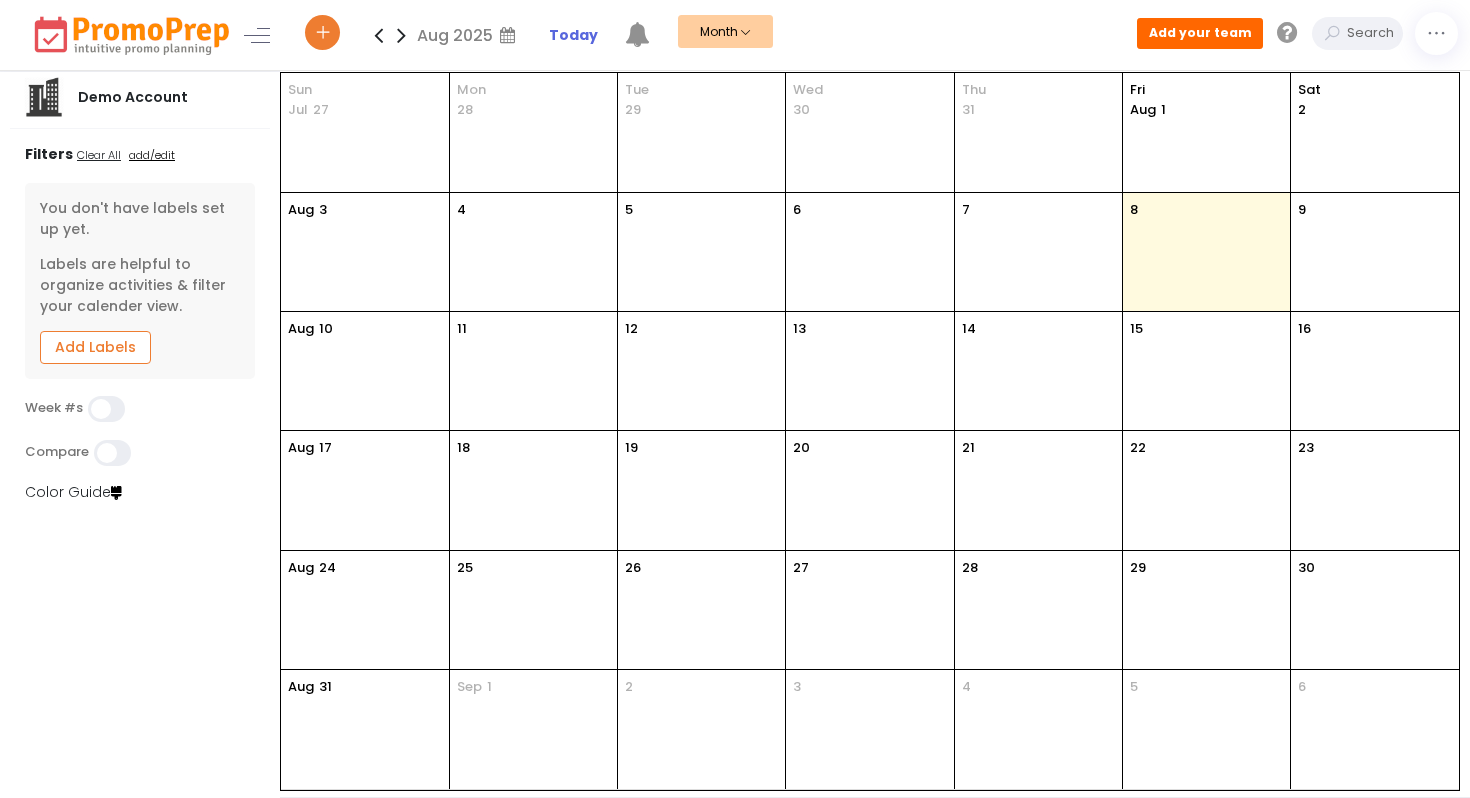 click on "15" at bounding box center [1206, 371] 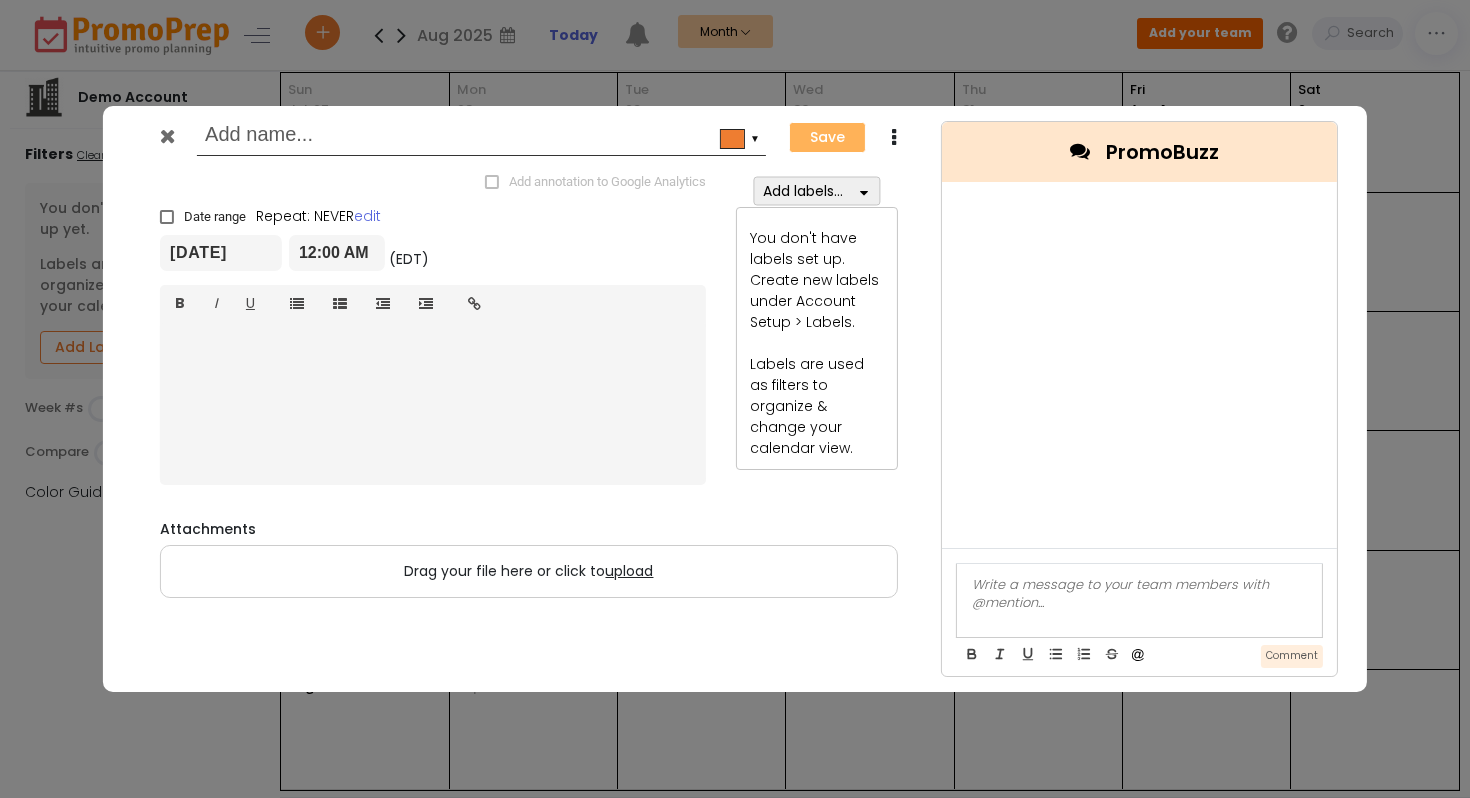 click on "▼" at bounding box center [740, 139] 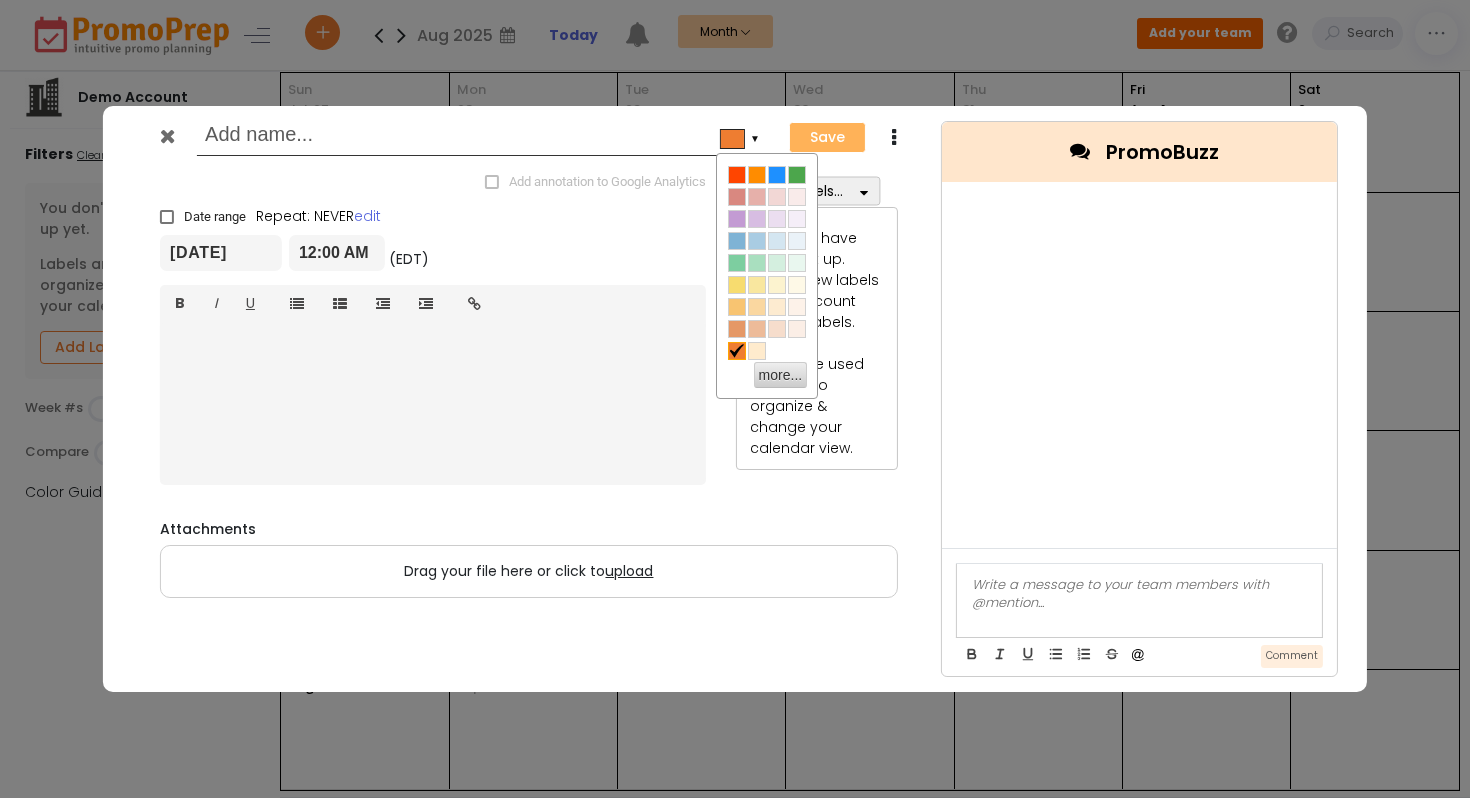 click on "Add annotation to Google Analytics  ×  Date range  Repeat: NEVER  edit 08/15/2025 12:00 AM  (EDT)  08/15/2025 11:59 PM  (EDT)    Normal text   Normal text Heading 1 Heading 2 Heading 3 Heading 4 Heading 5 Heading 6 B I U   Insert link × http://   Open link in new window Cancel Insert link  Add labels...  * Required label  Apply  You don't have labels set up. Create new labels under Account Setup > Labels.   Labels are used as filters to organize & change your calendar view.  Attachments  Drag your file here or click to  upload" at bounding box center [529, 396] 